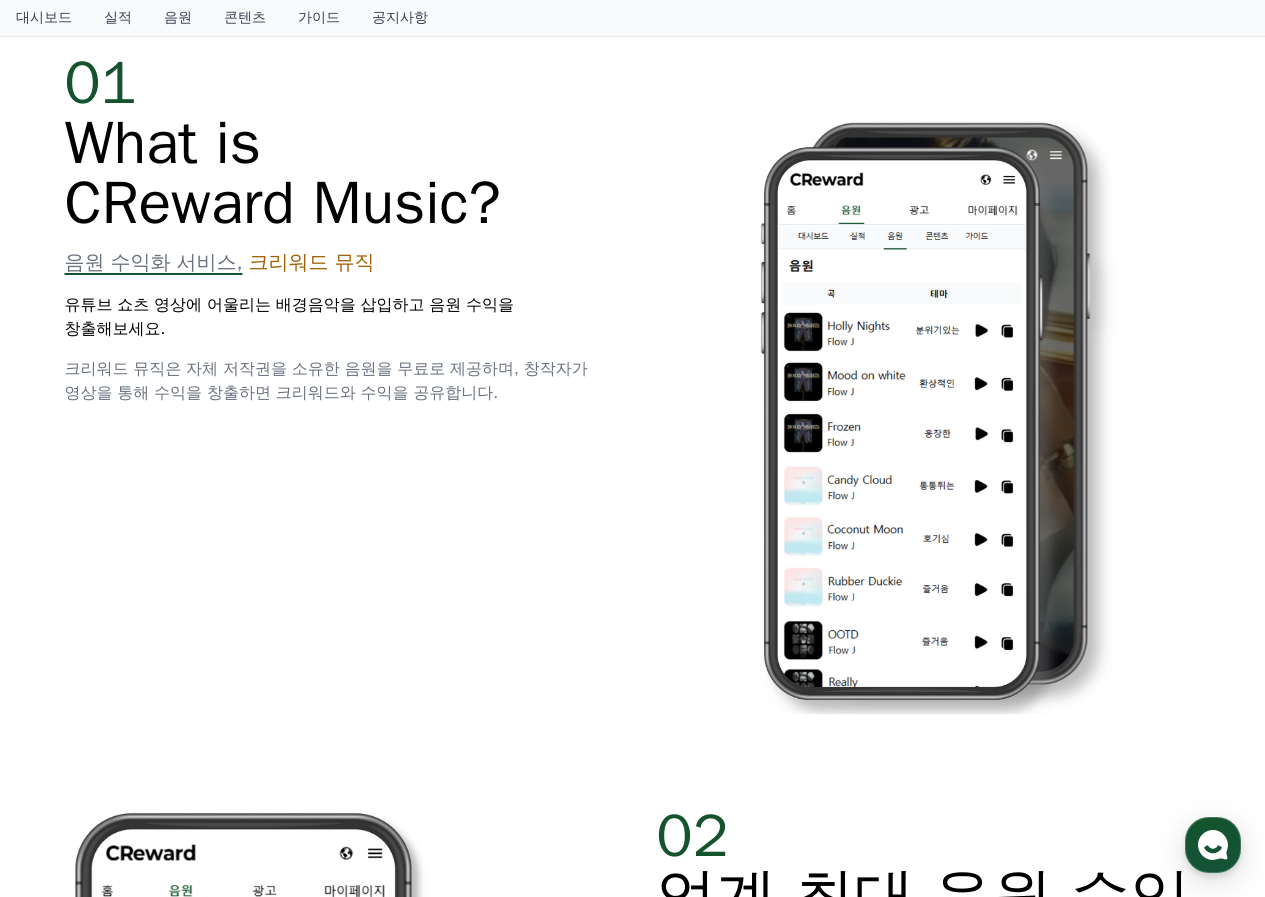 scroll, scrollTop: 0, scrollLeft: 0, axis: both 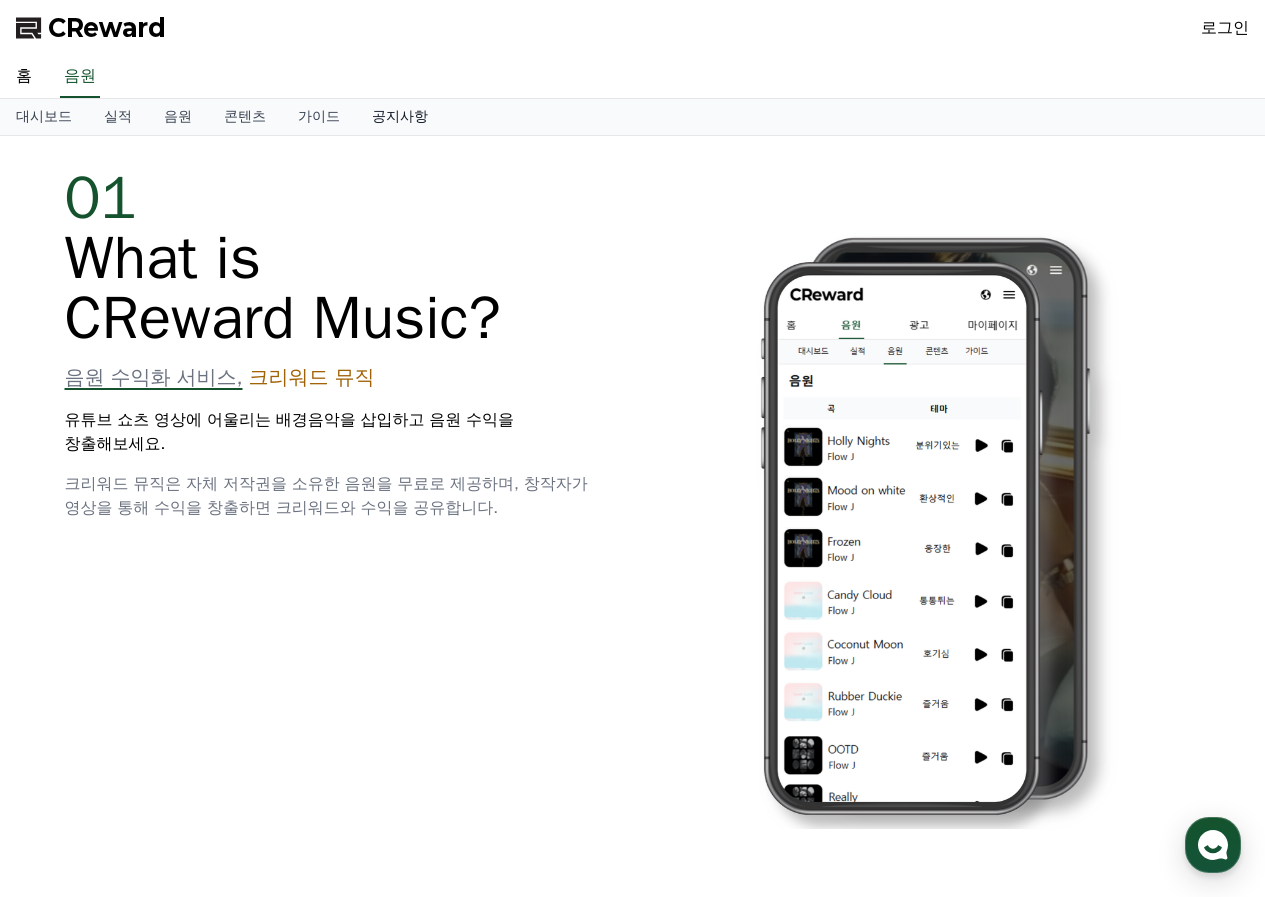 click on "공지사항" at bounding box center [400, 117] 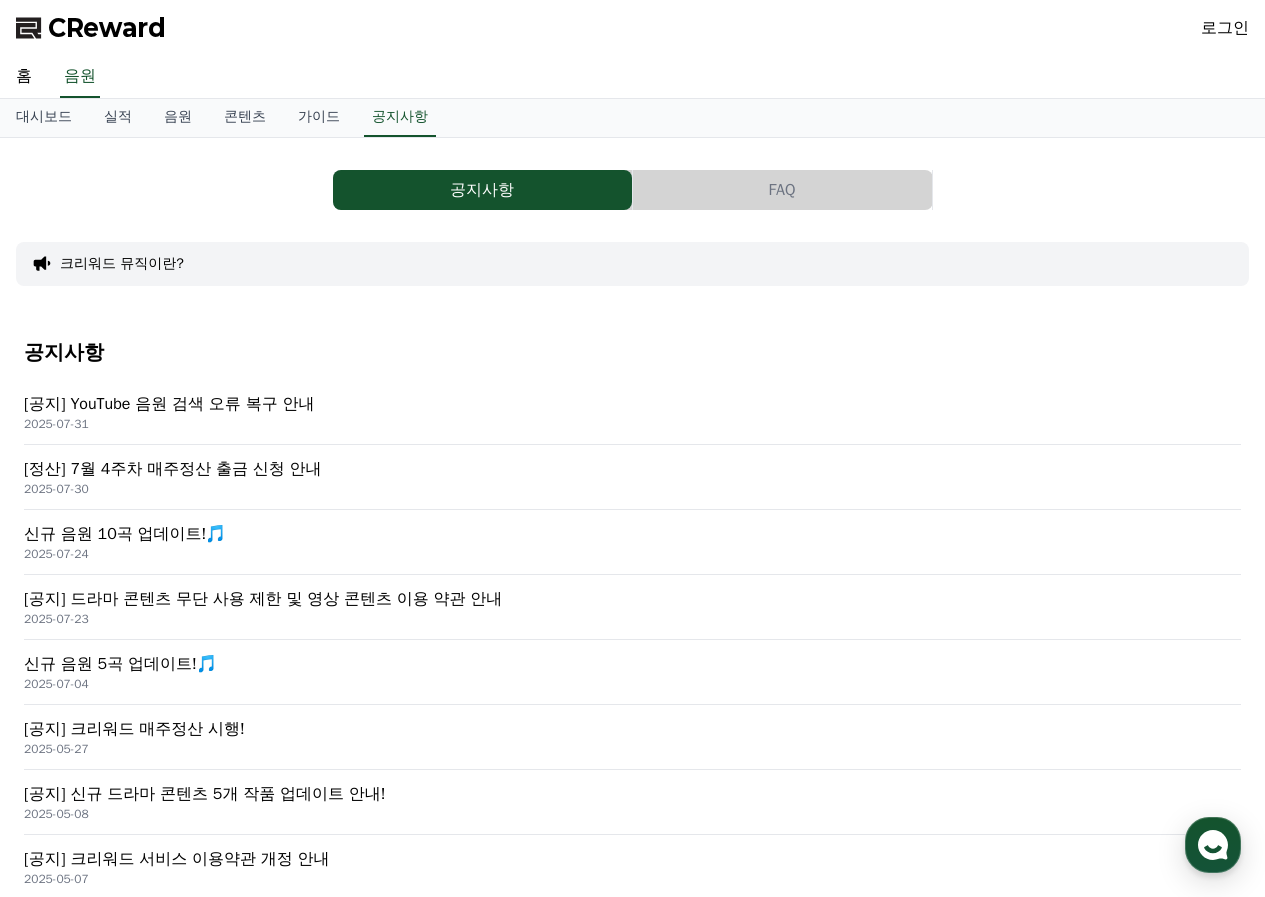 click on "FAQ" at bounding box center [782, 190] 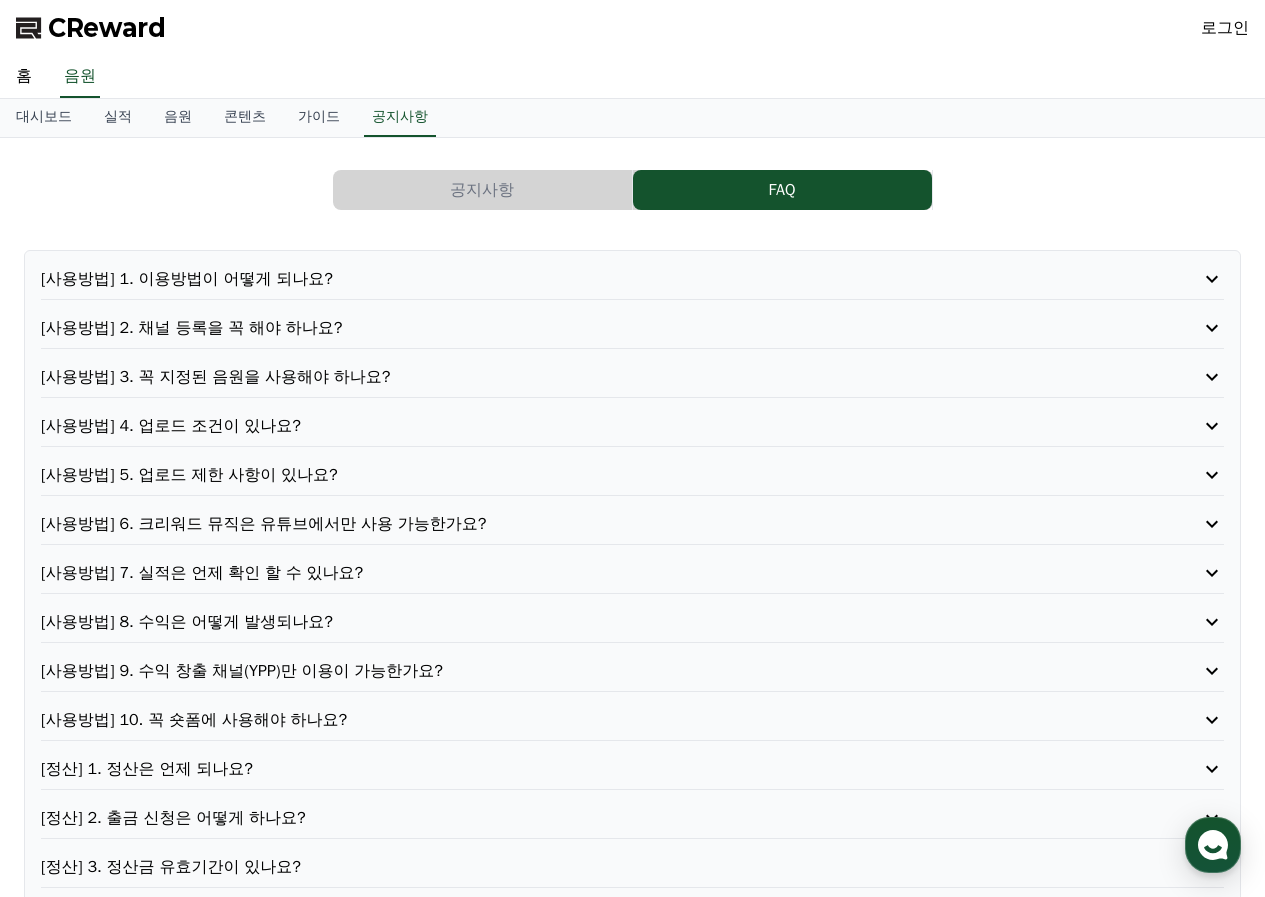 scroll, scrollTop: 315, scrollLeft: 0, axis: vertical 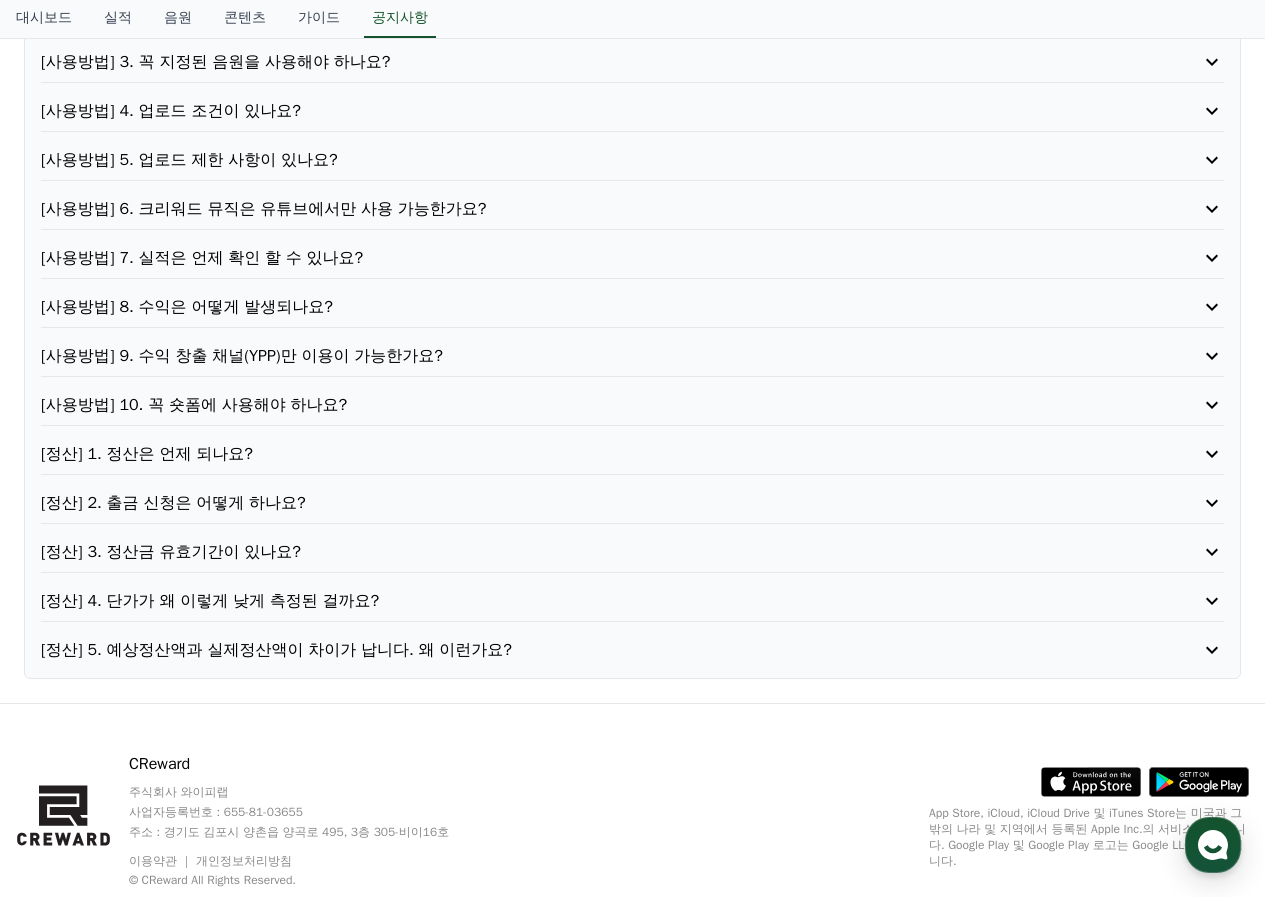 click on "[사용방법] 10. 꼭 숏폼에 사용해야 하나요?" at bounding box center (585, 405) 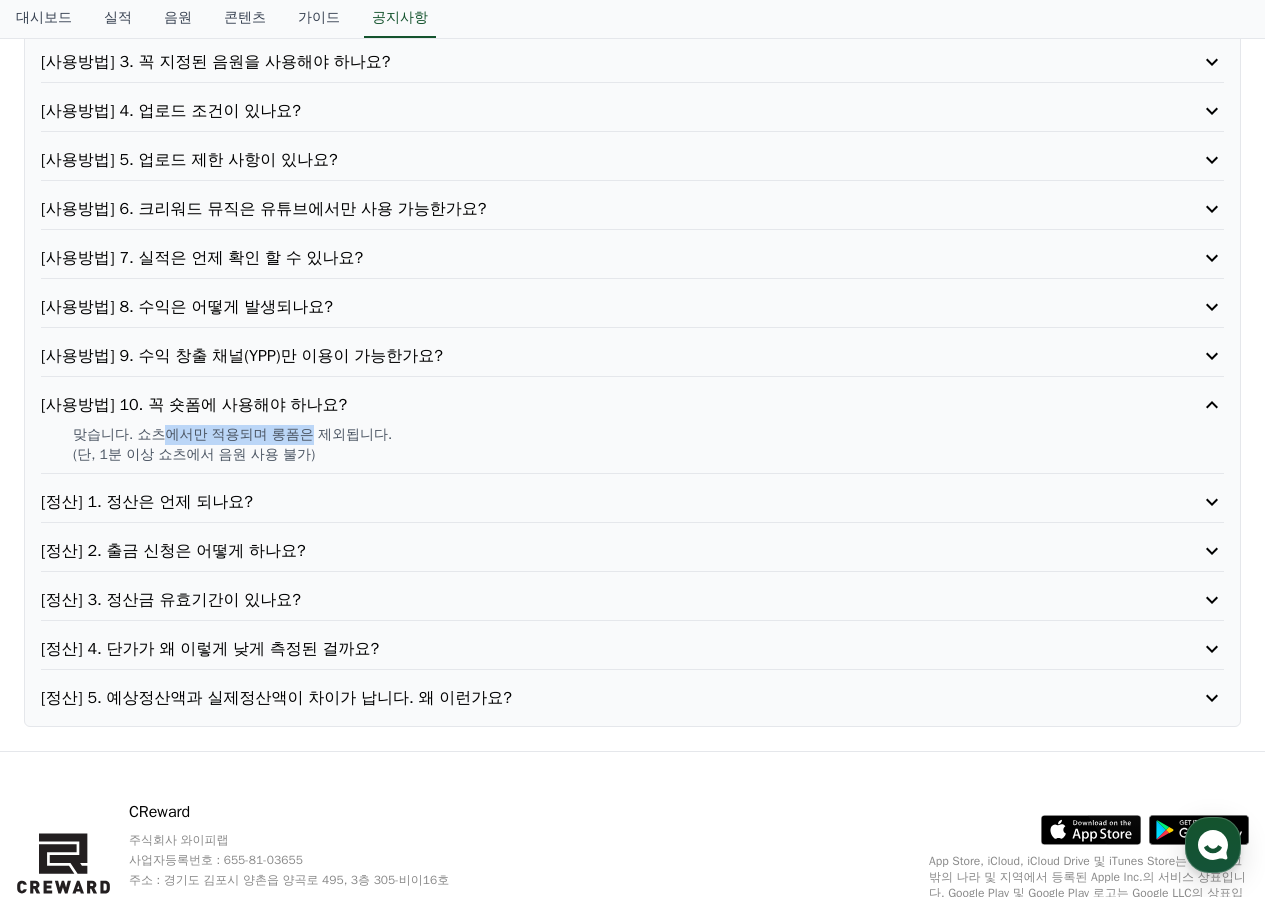 drag, startPoint x: 153, startPoint y: 410, endPoint x: 290, endPoint y: 407, distance: 137.03284 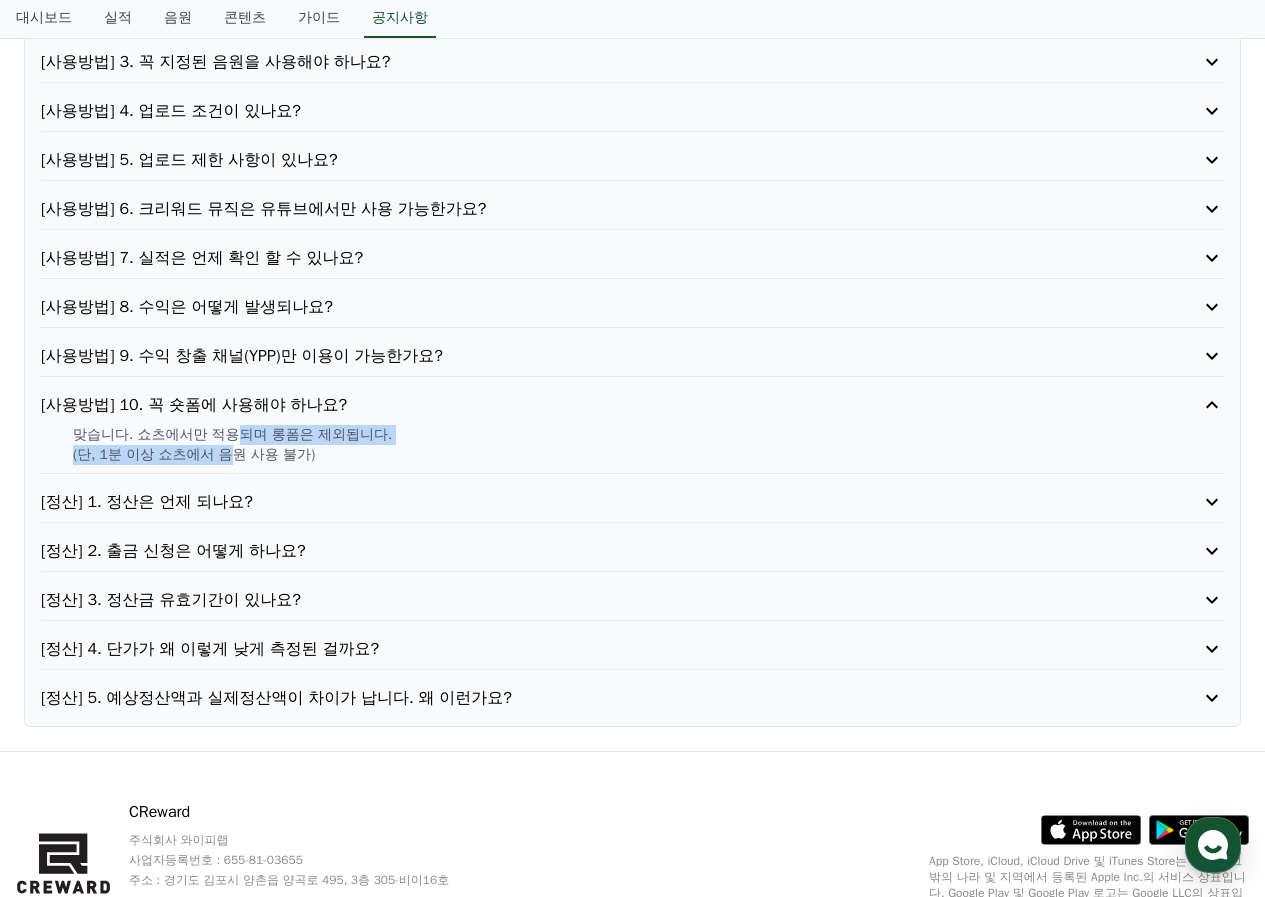 drag, startPoint x: 224, startPoint y: 402, endPoint x: 221, endPoint y: 418, distance: 16.27882 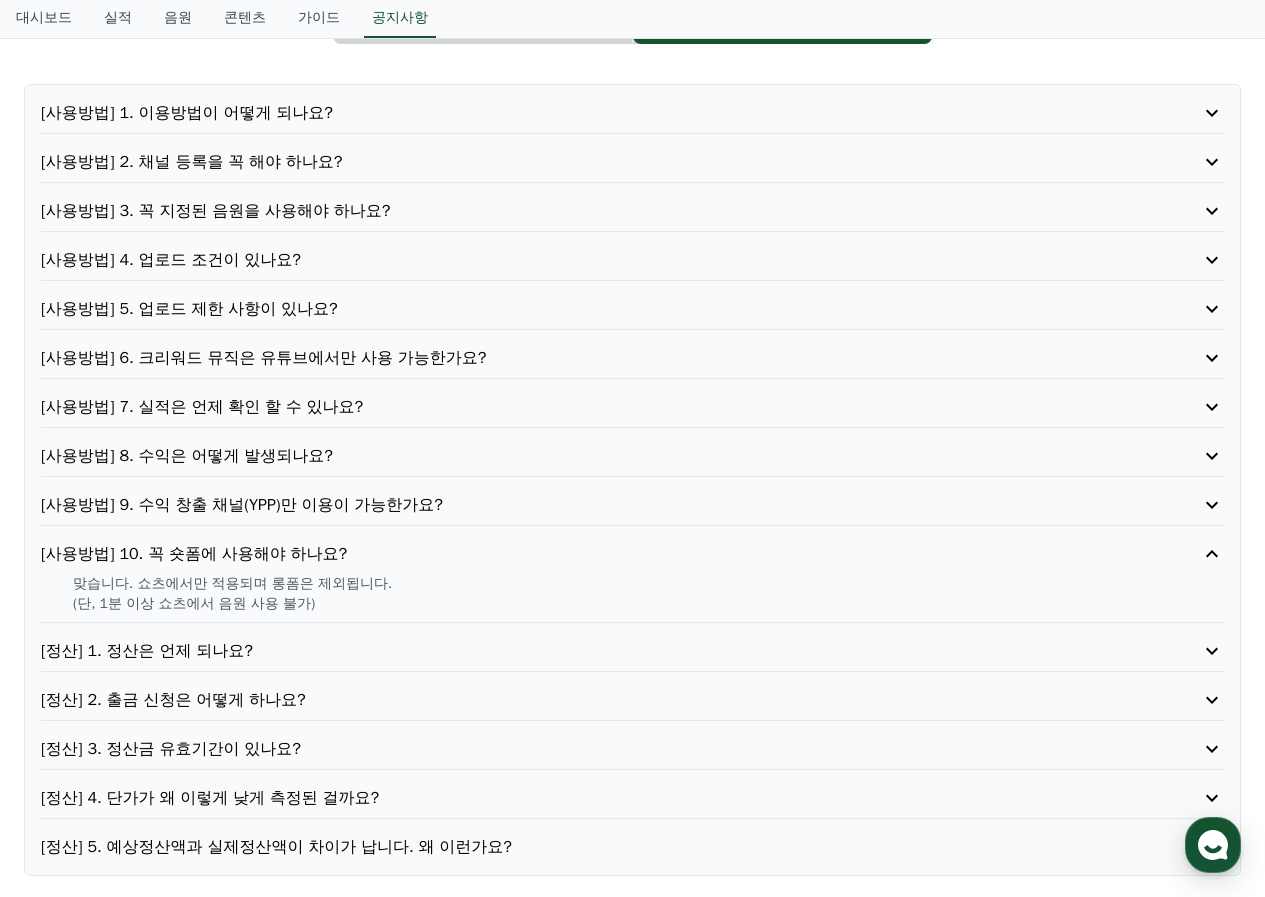 scroll, scrollTop: 115, scrollLeft: 0, axis: vertical 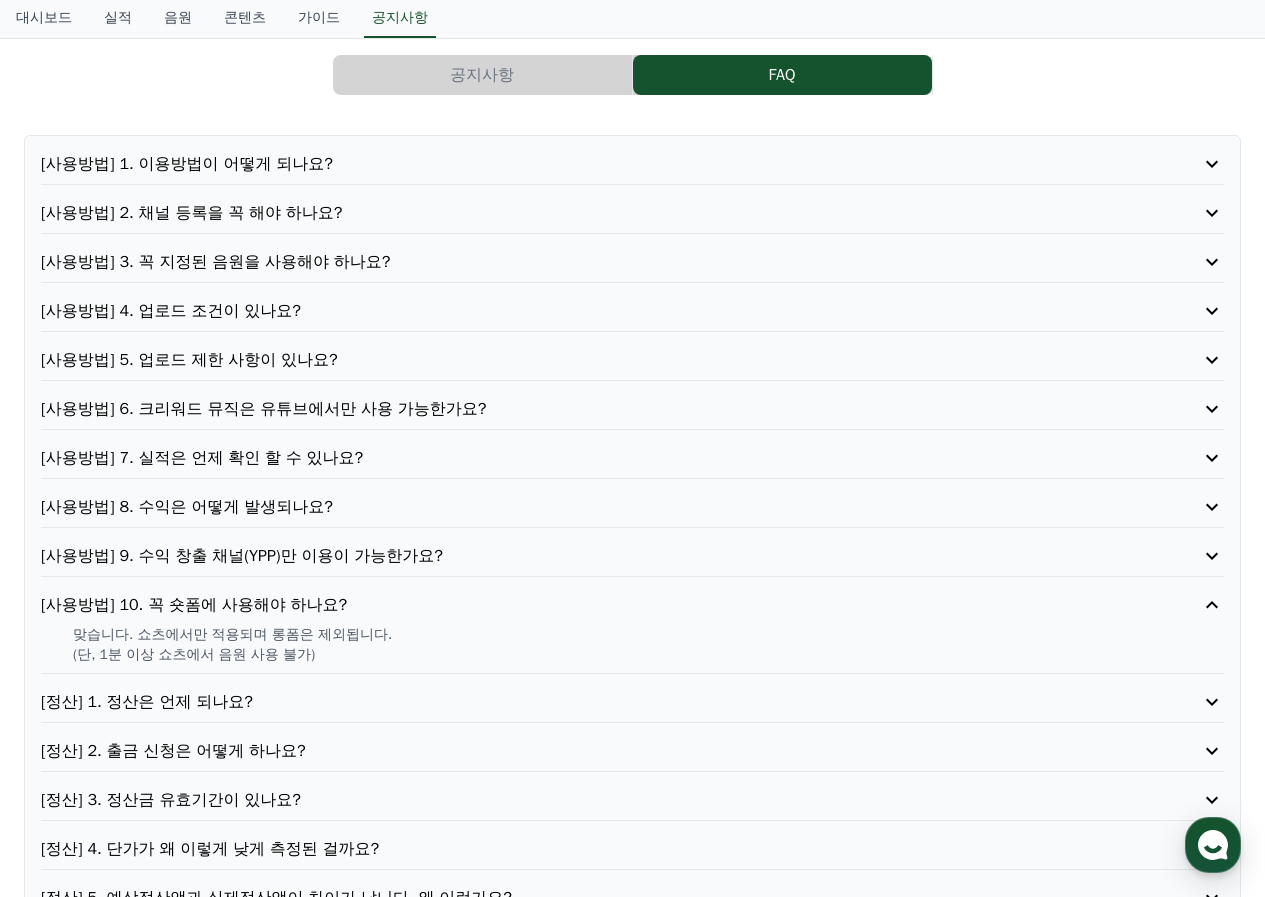 click on "[사용방법] 4. 업로드 조건이 있나요?" at bounding box center (585, 311) 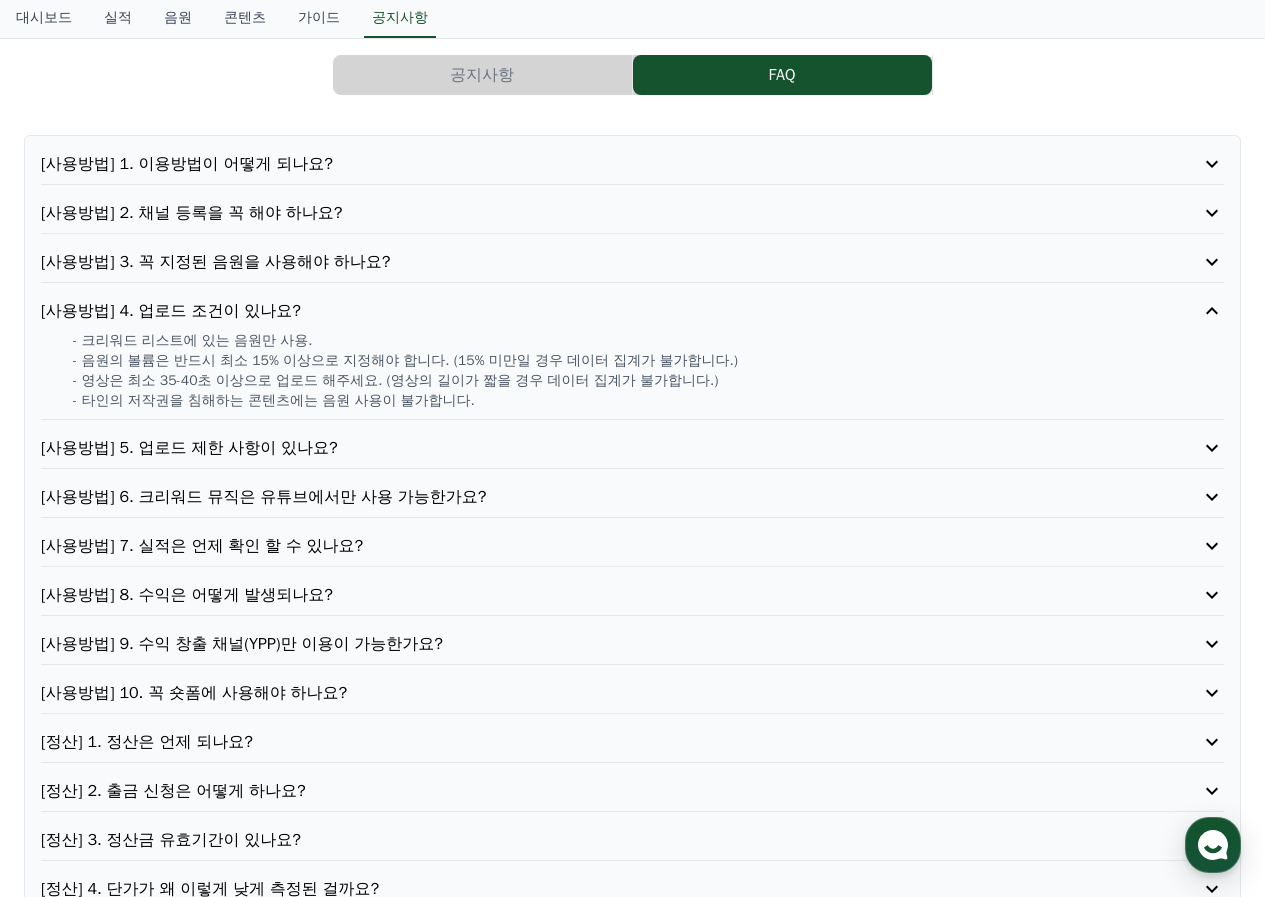 drag, startPoint x: 176, startPoint y: 319, endPoint x: 257, endPoint y: 329, distance: 81.61495 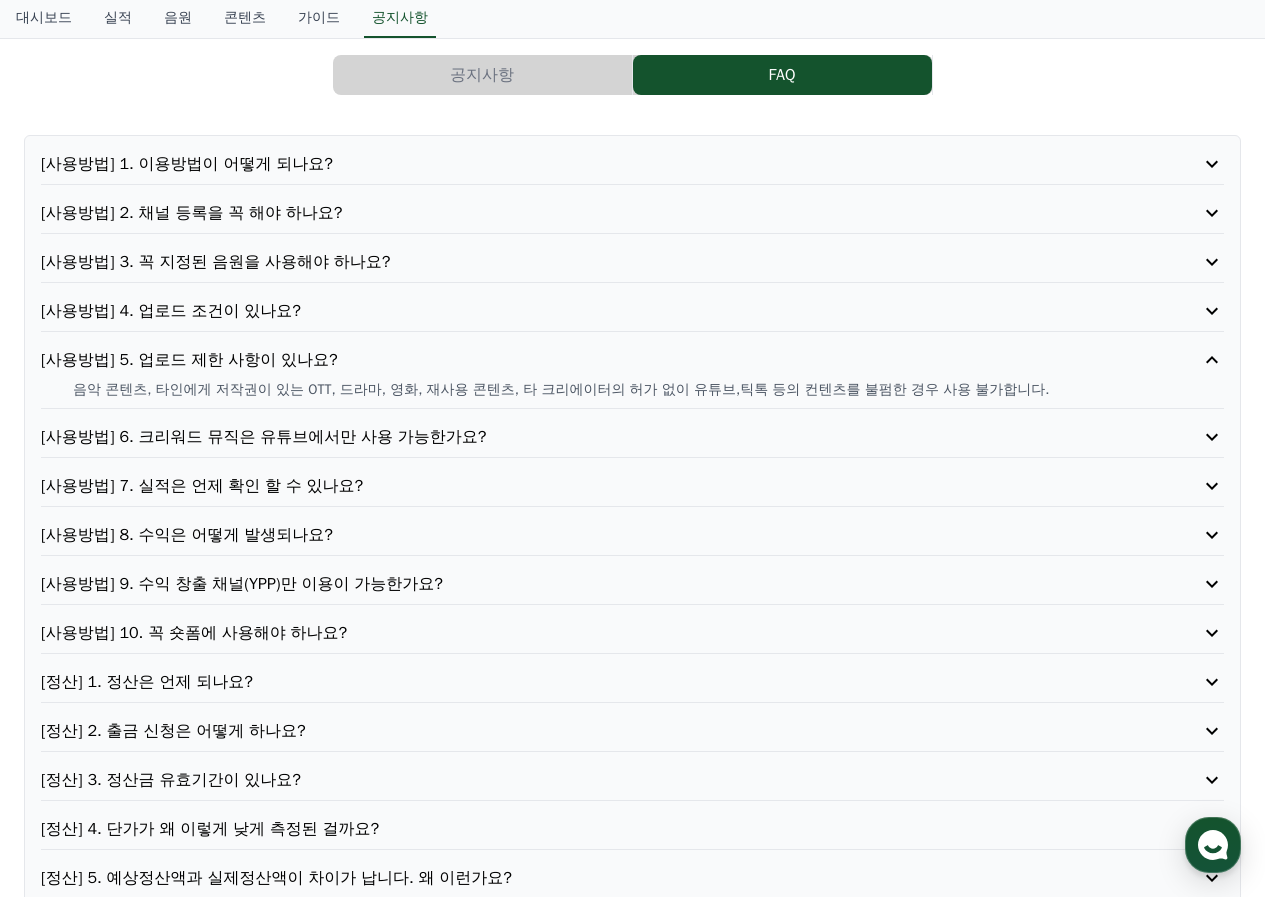 drag, startPoint x: 297, startPoint y: 369, endPoint x: 724, endPoint y: 378, distance: 427.09485 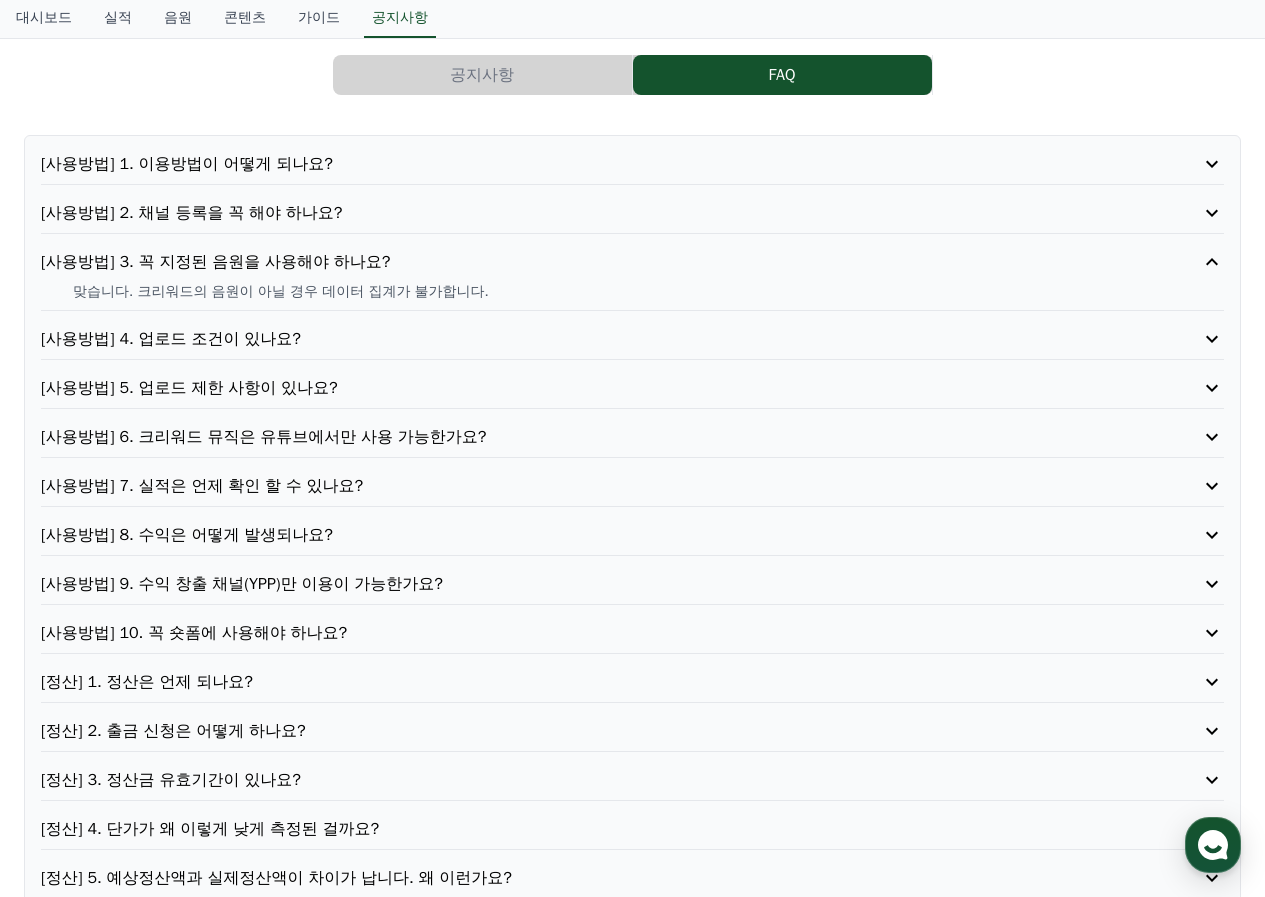 click on "[사용방법] 2. 채널 등록을 꼭 해야 하나요?" at bounding box center (585, 213) 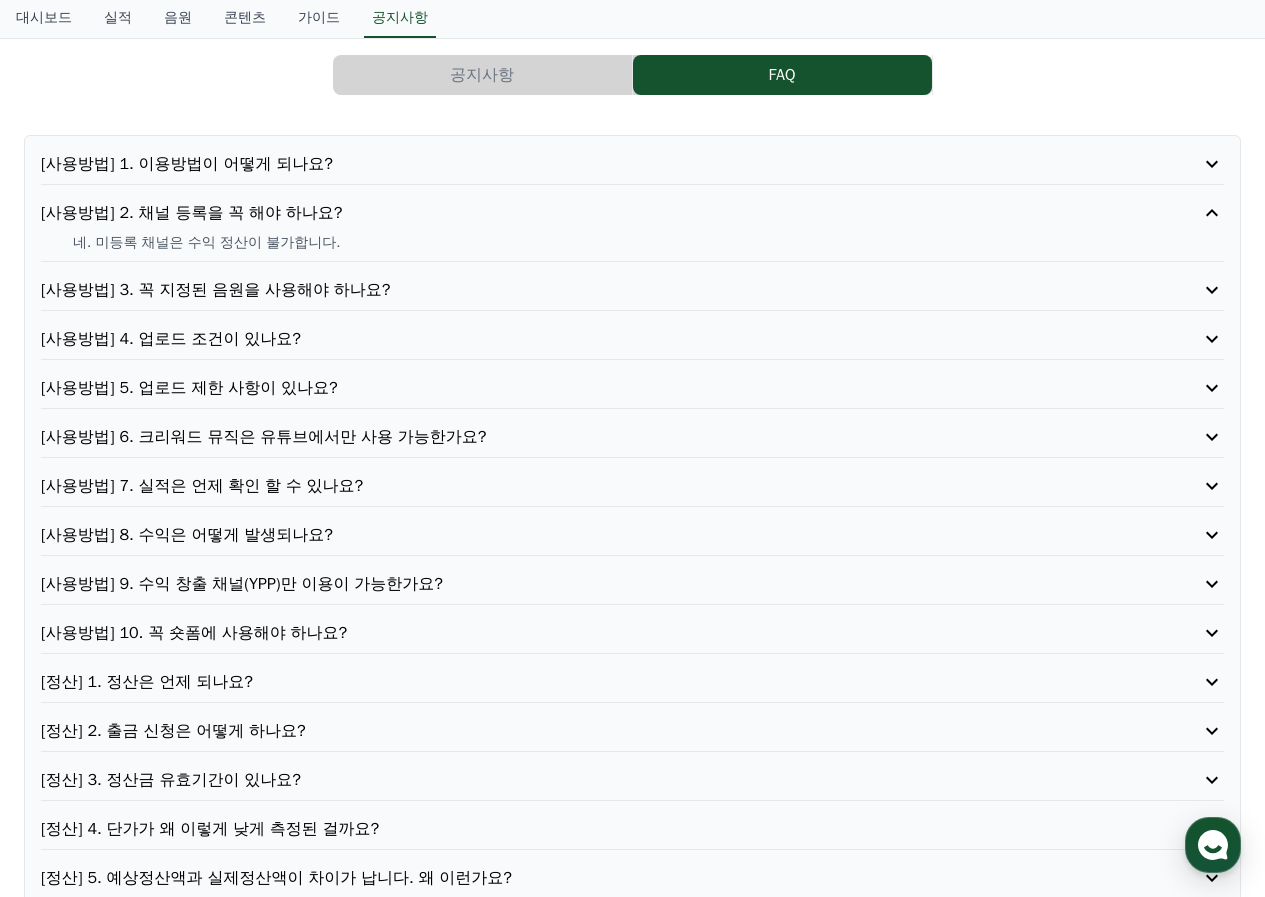 click on "[사용방법] 1. 이용방법이 어떻게 되나요?" at bounding box center [585, 164] 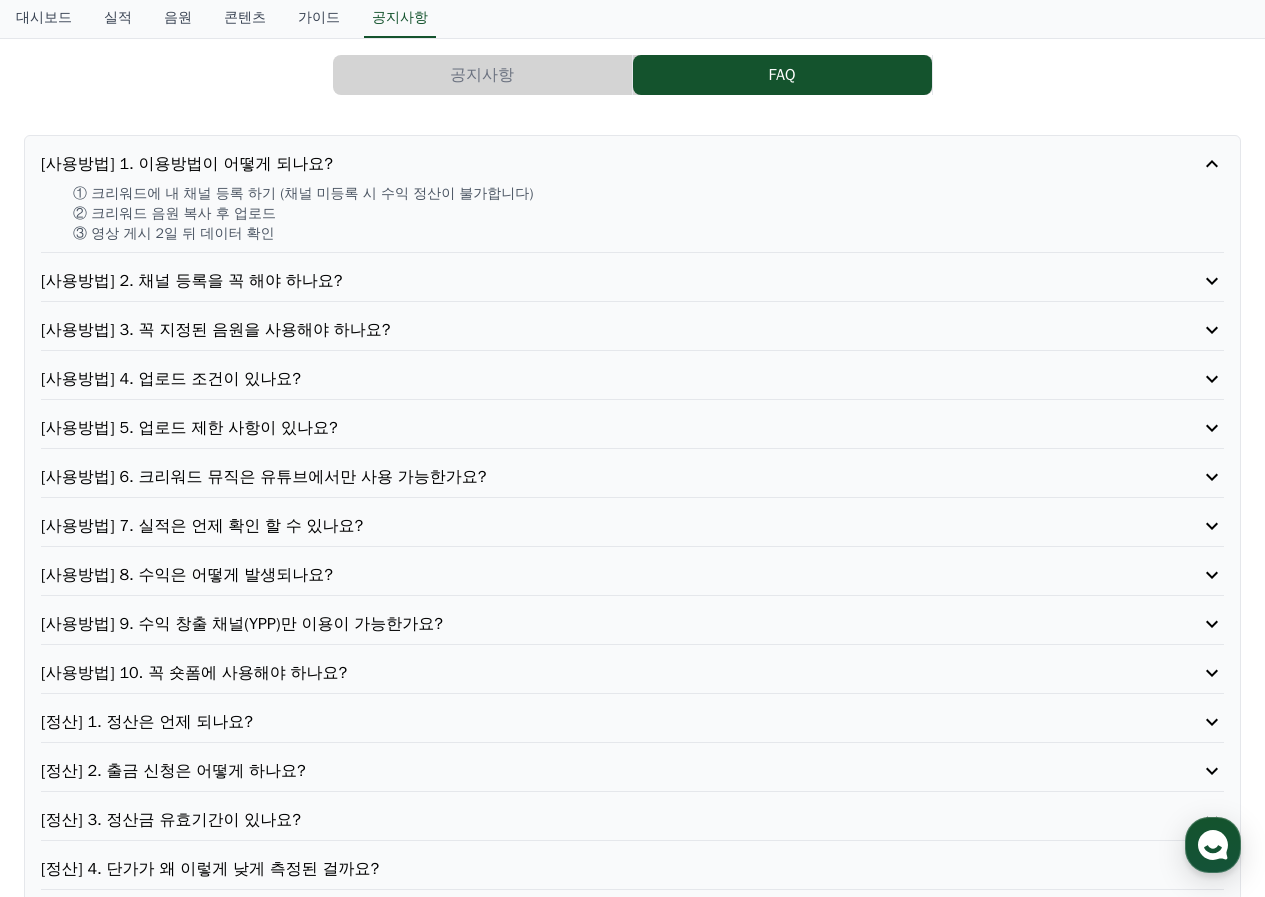 click on "① 크리워드에 내 채널 등록 하기 (채널 미등록 시 수익 정산이 불가합니다)" at bounding box center (648, 194) 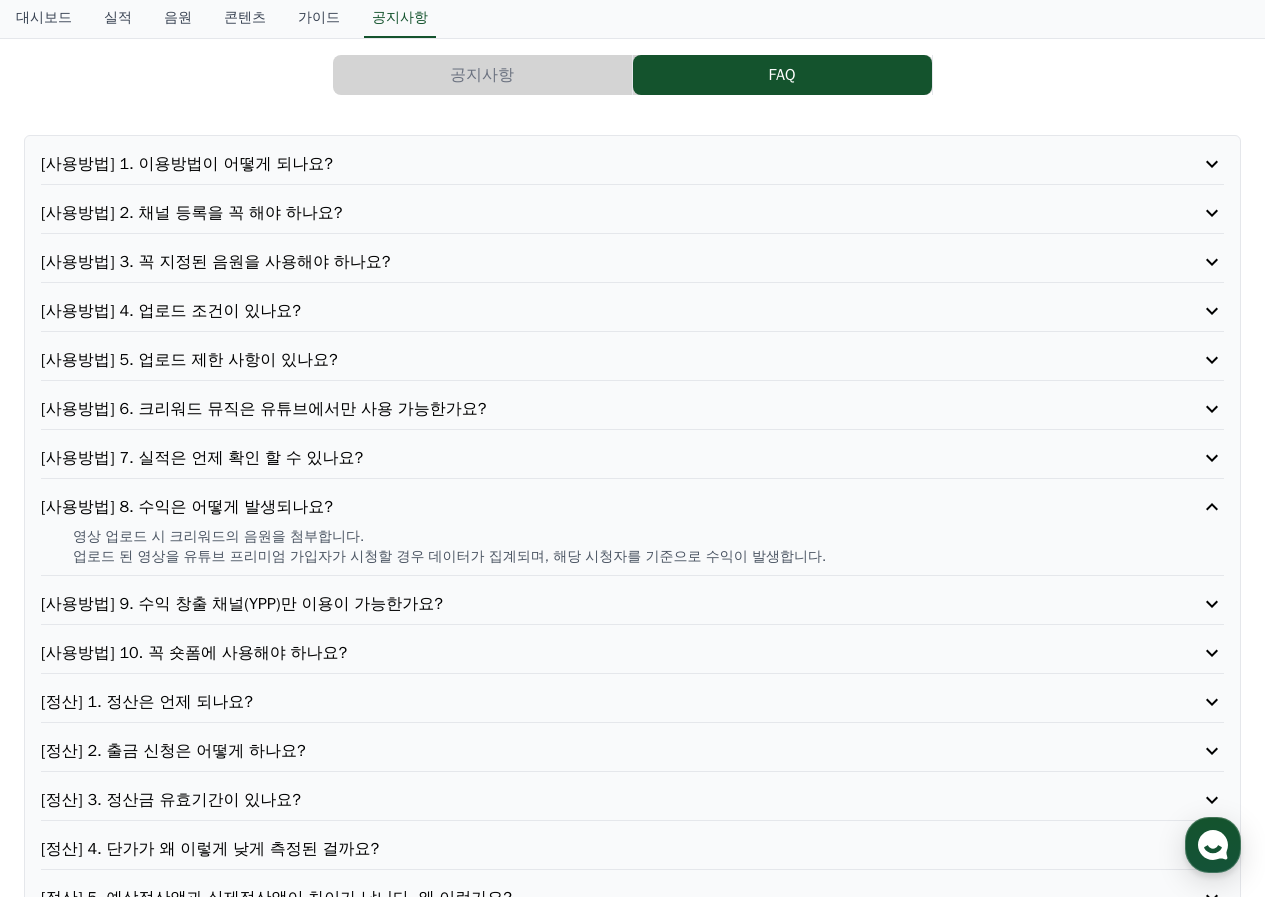 drag, startPoint x: 133, startPoint y: 517, endPoint x: 302, endPoint y: 519, distance: 169.01184 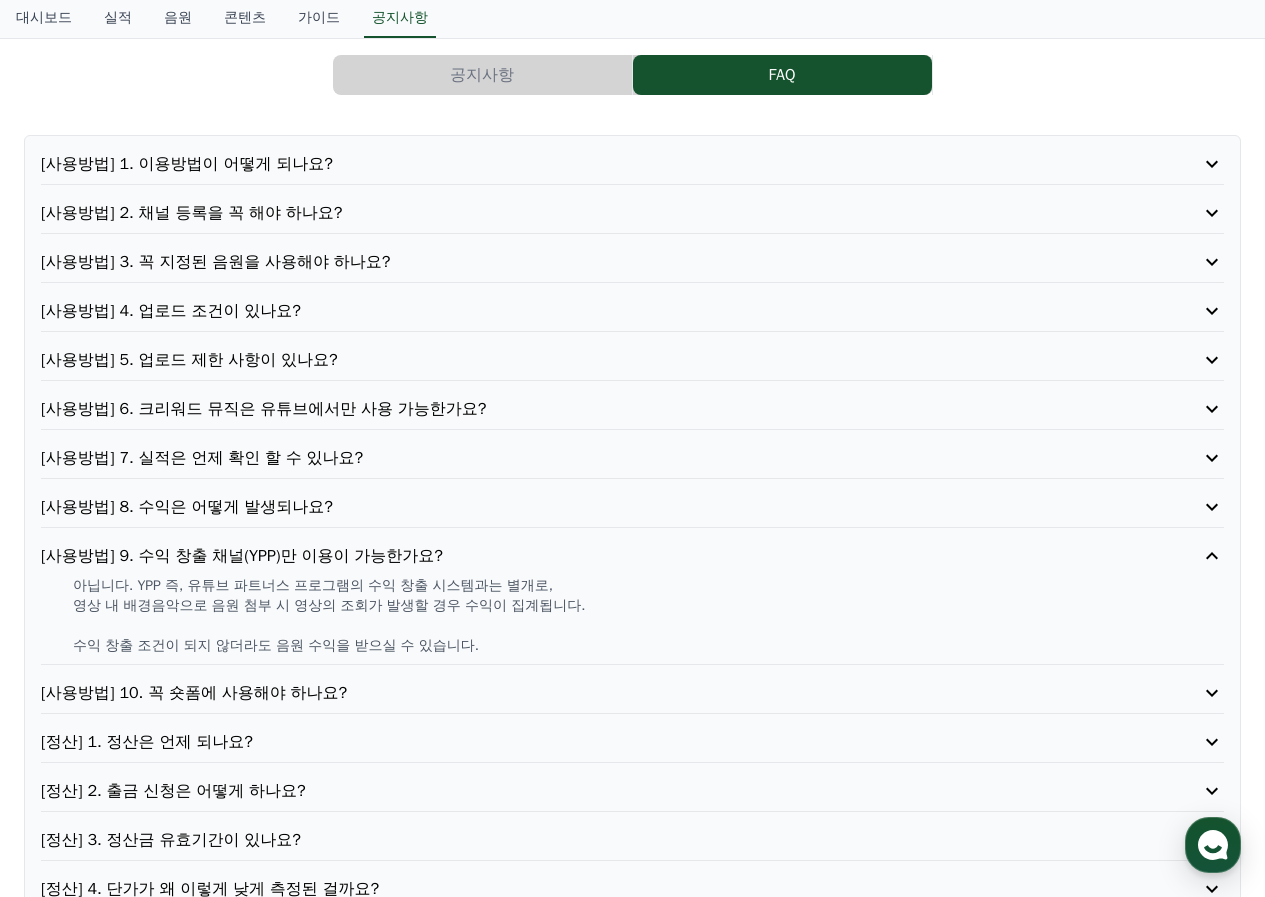 drag, startPoint x: 153, startPoint y: 567, endPoint x: 315, endPoint y: 564, distance: 162.02777 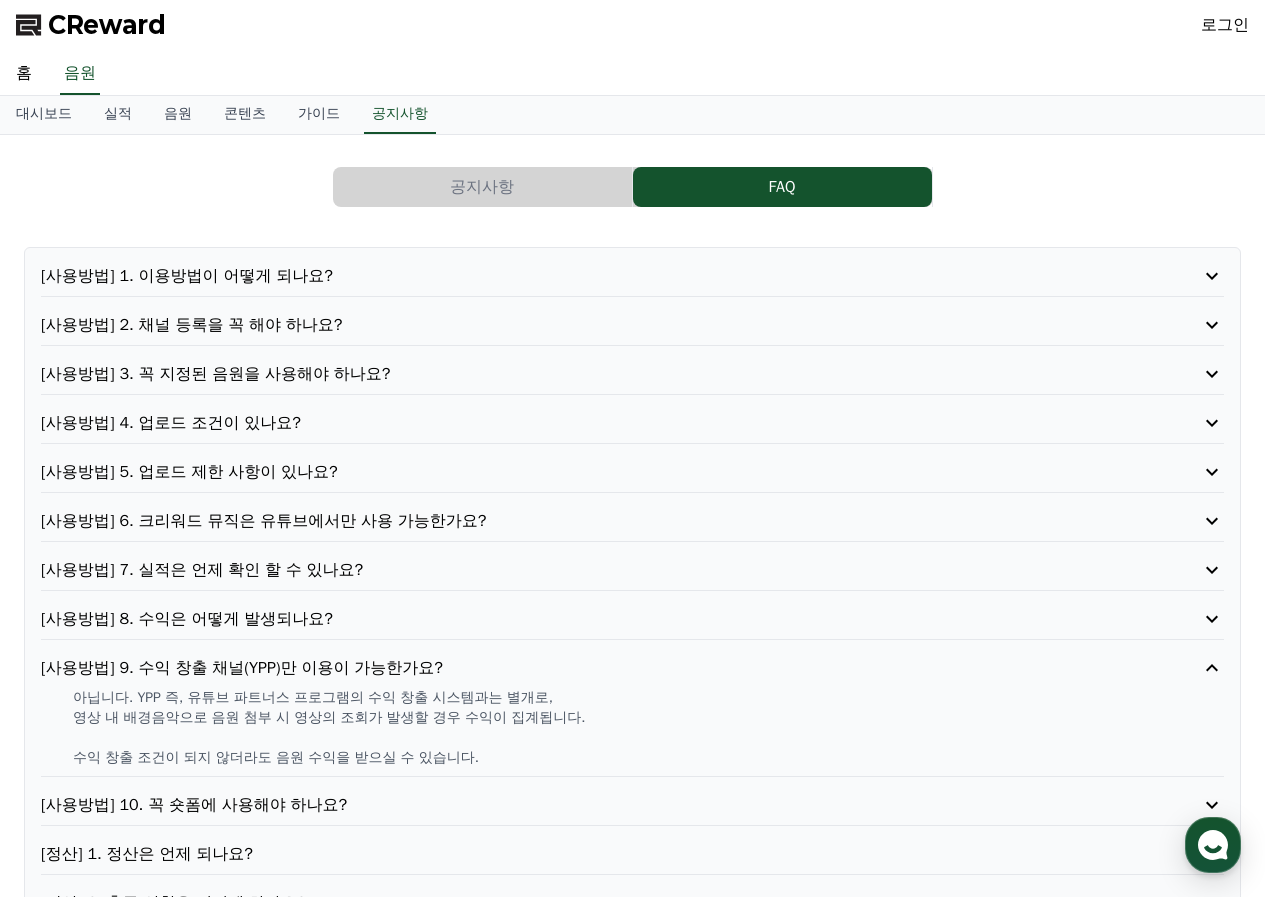 scroll, scrollTop: 0, scrollLeft: 0, axis: both 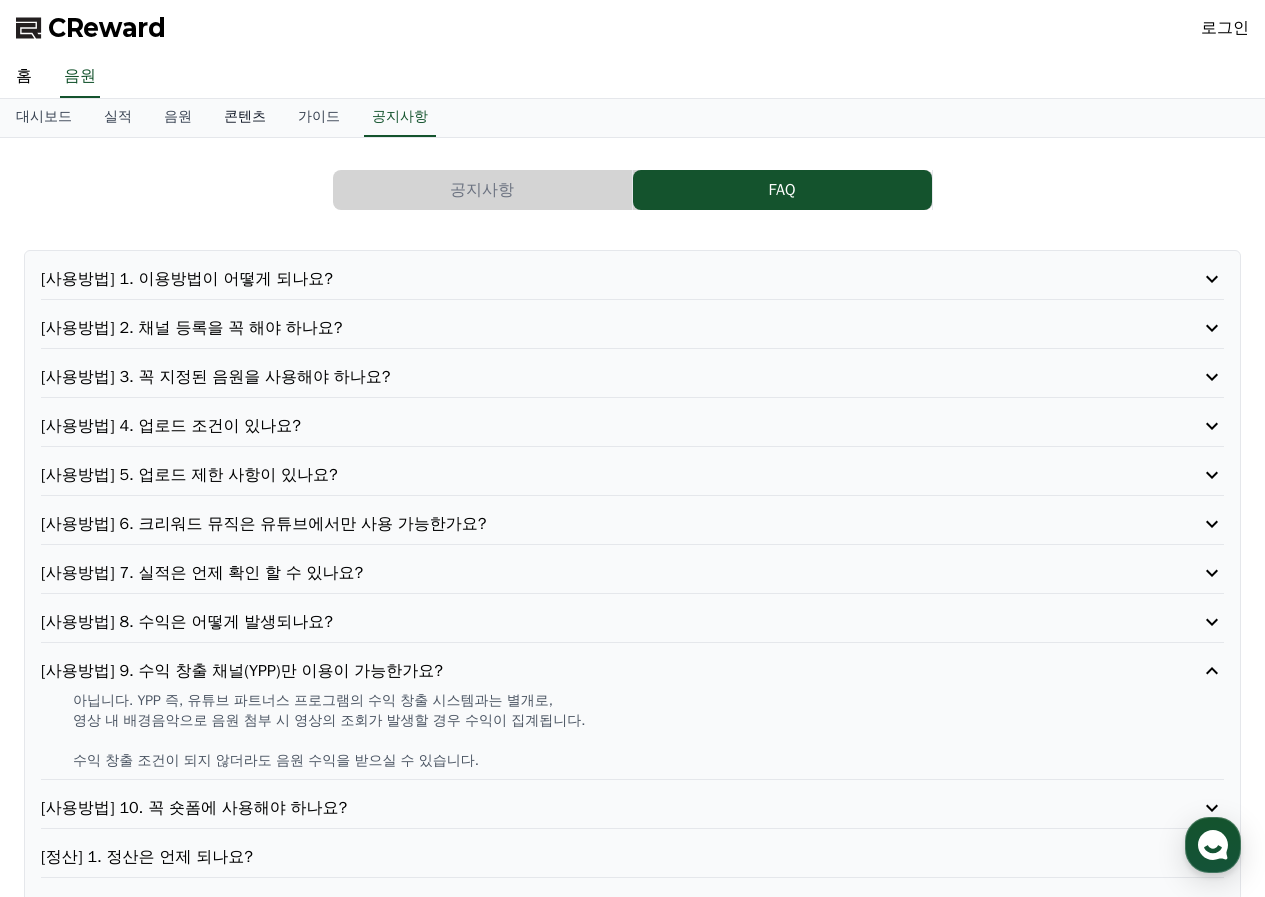 click on "콘텐츠" at bounding box center (245, 118) 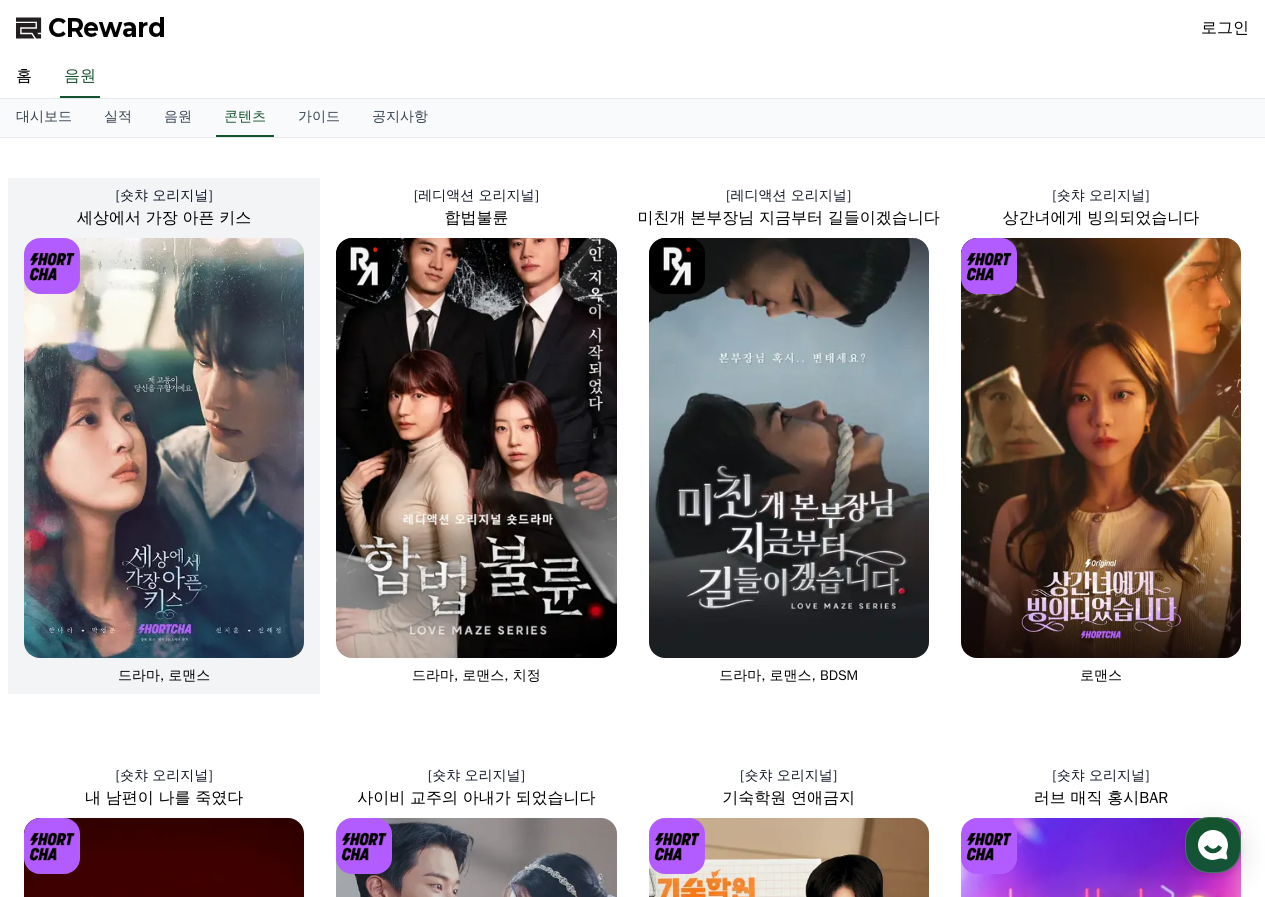 click at bounding box center [164, 448] 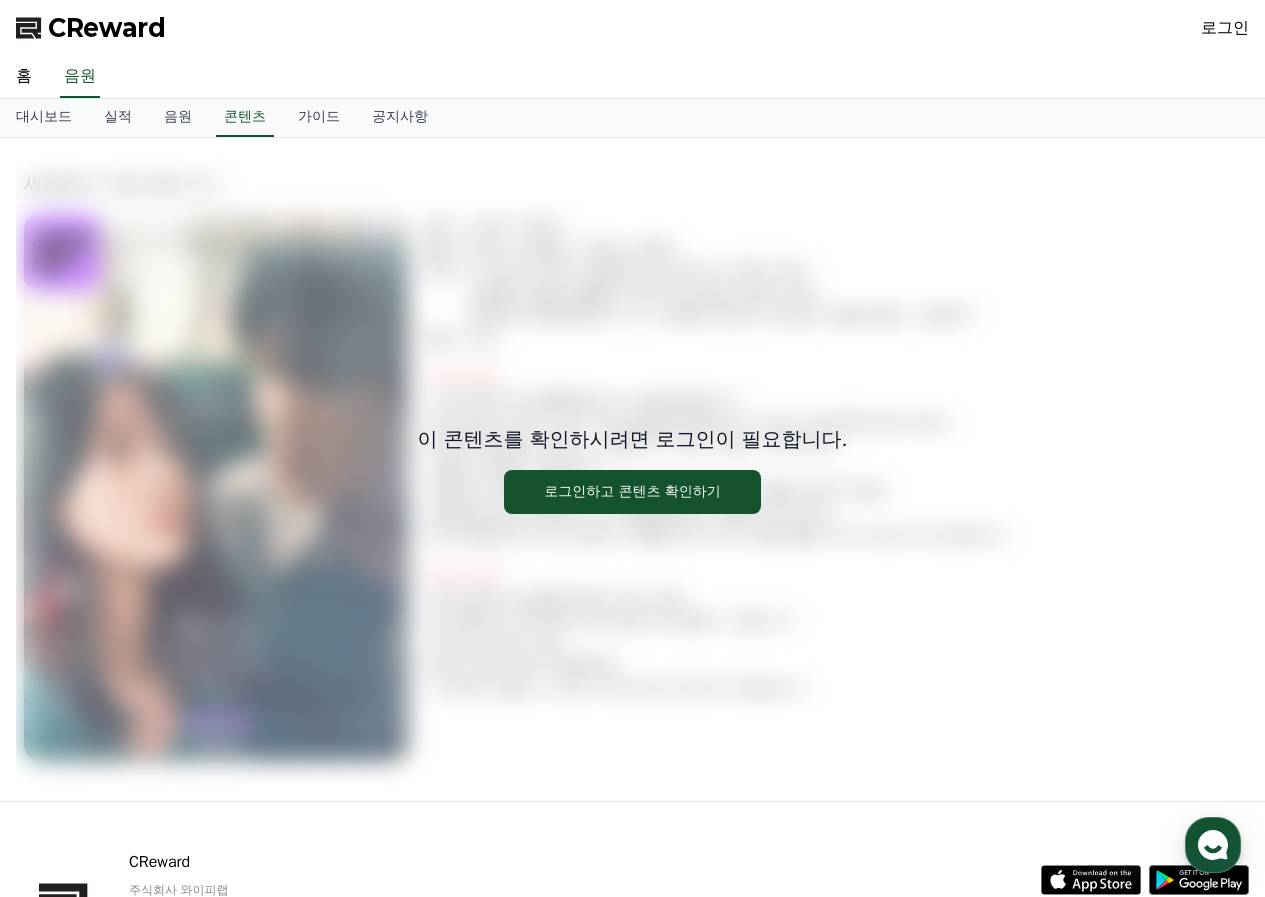 scroll, scrollTop: 88, scrollLeft: 0, axis: vertical 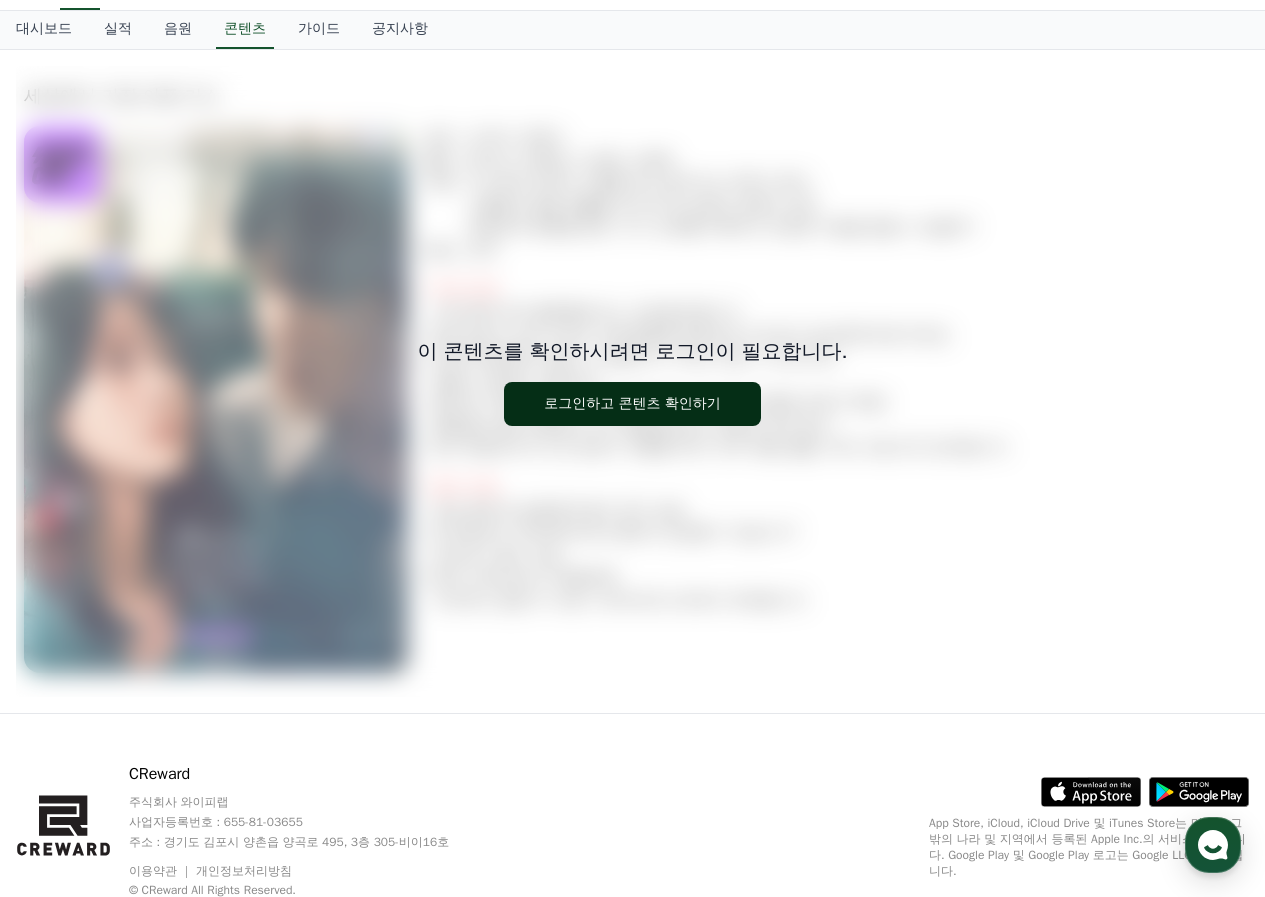 click on "로그인하고 콘텐츠 확인하기" at bounding box center [632, 404] 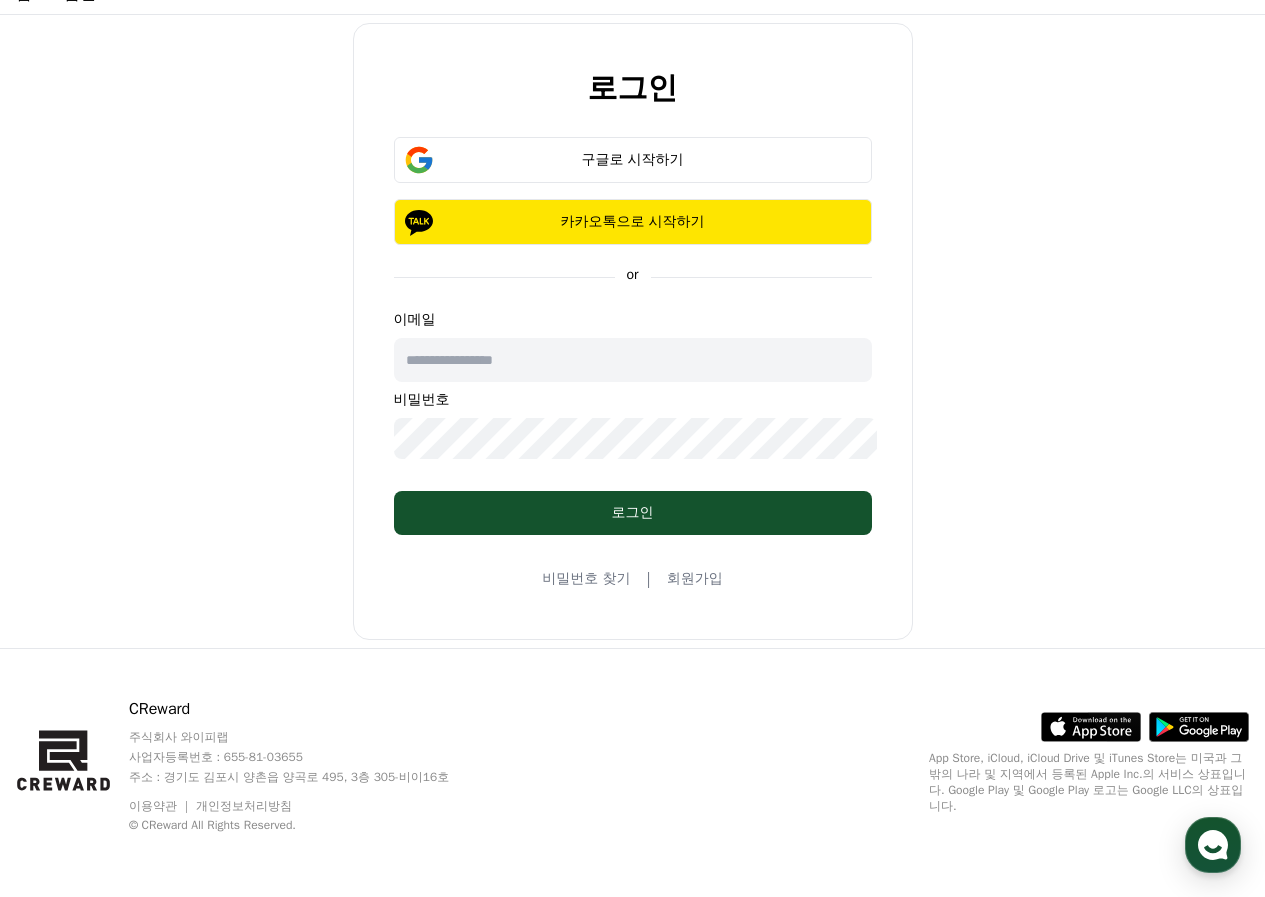 scroll, scrollTop: 0, scrollLeft: 0, axis: both 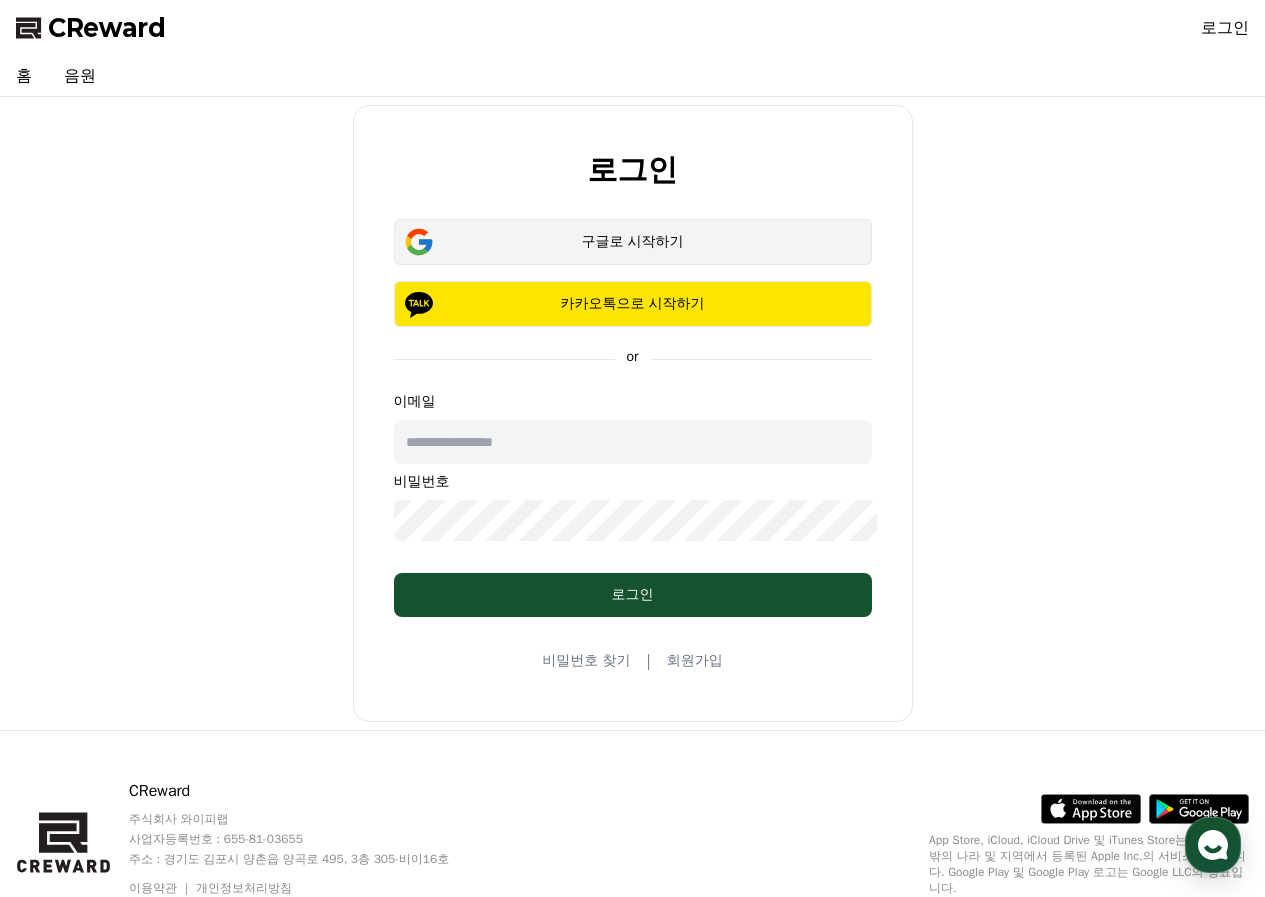 click on "구글로 시작하기" at bounding box center [633, 242] 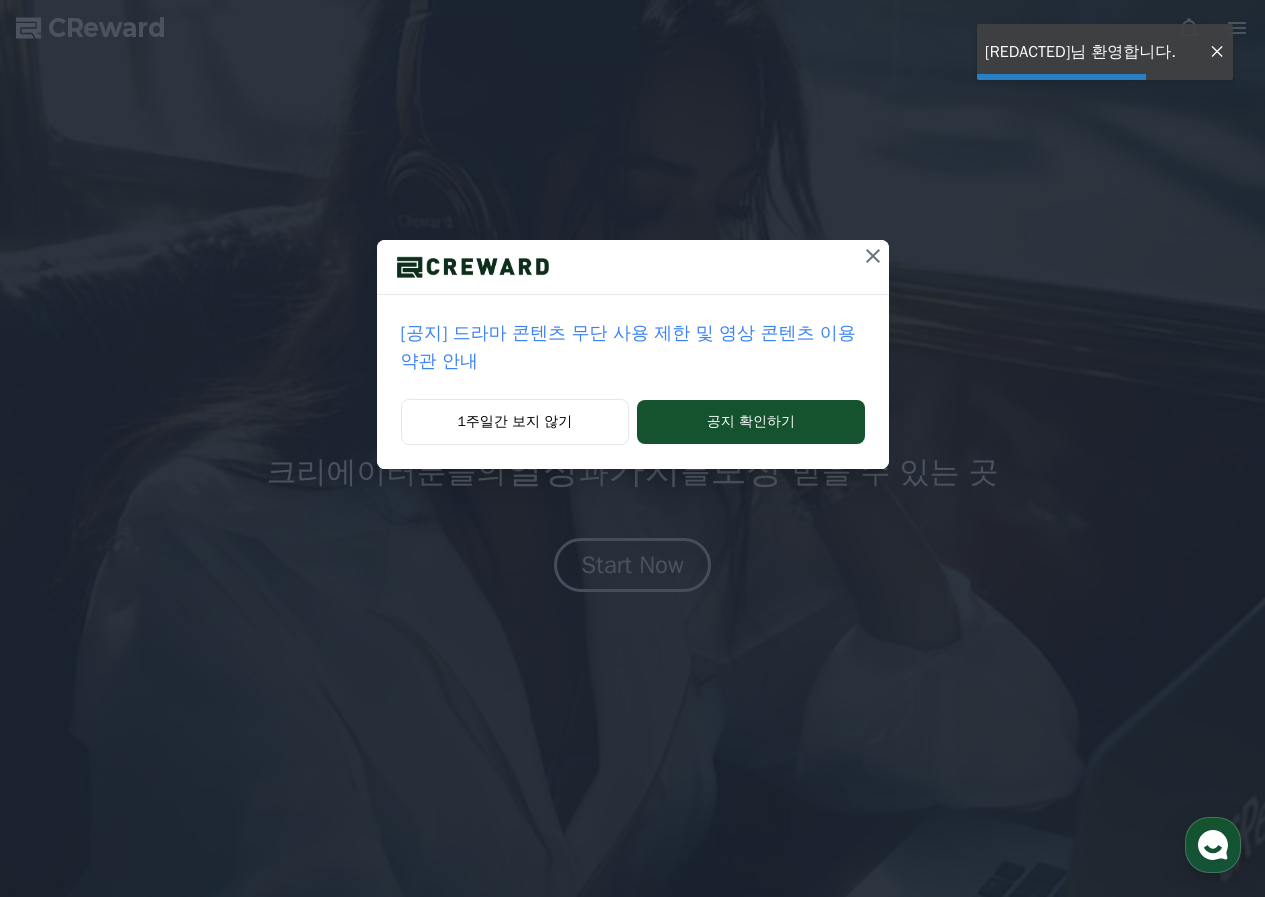 scroll, scrollTop: 0, scrollLeft: 0, axis: both 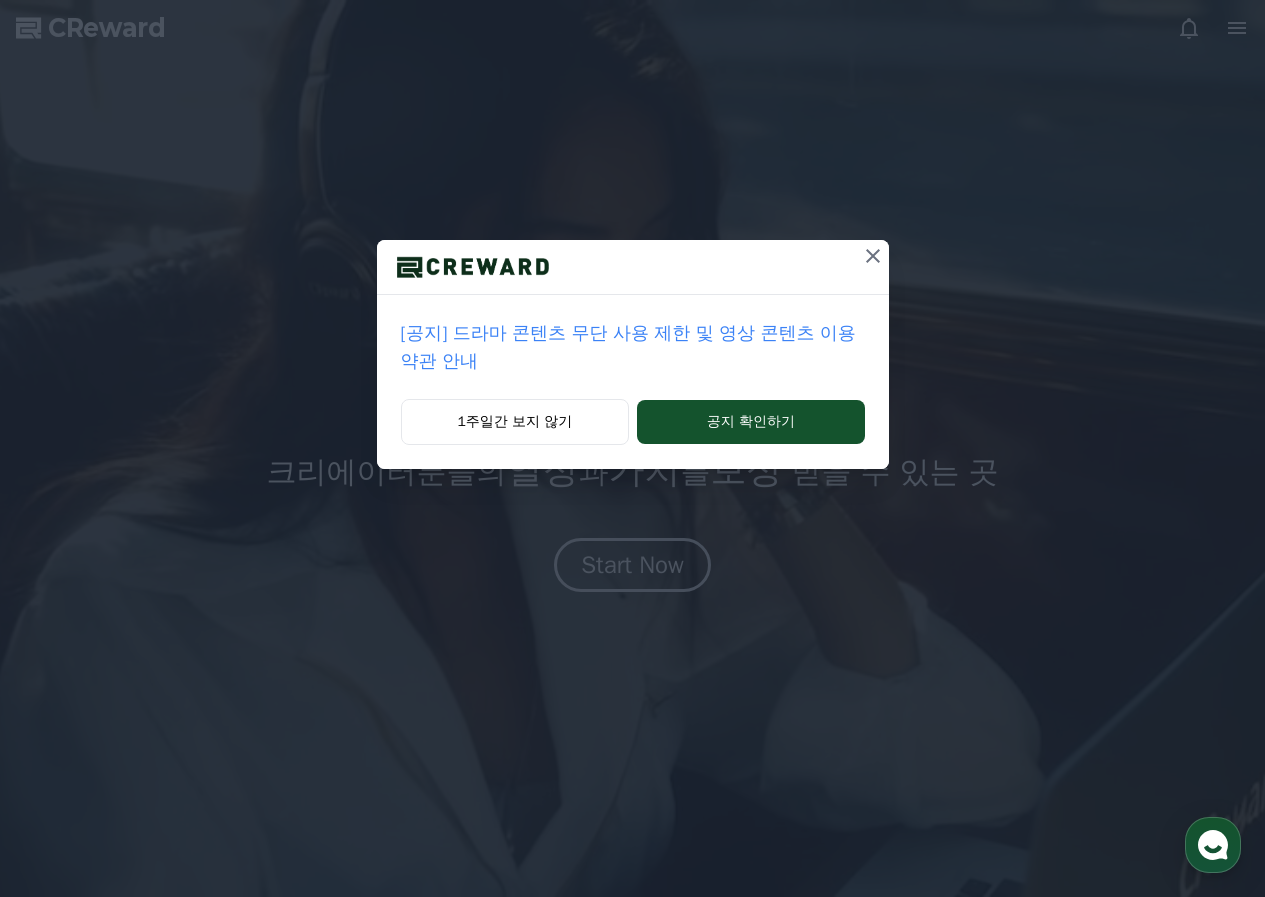 click 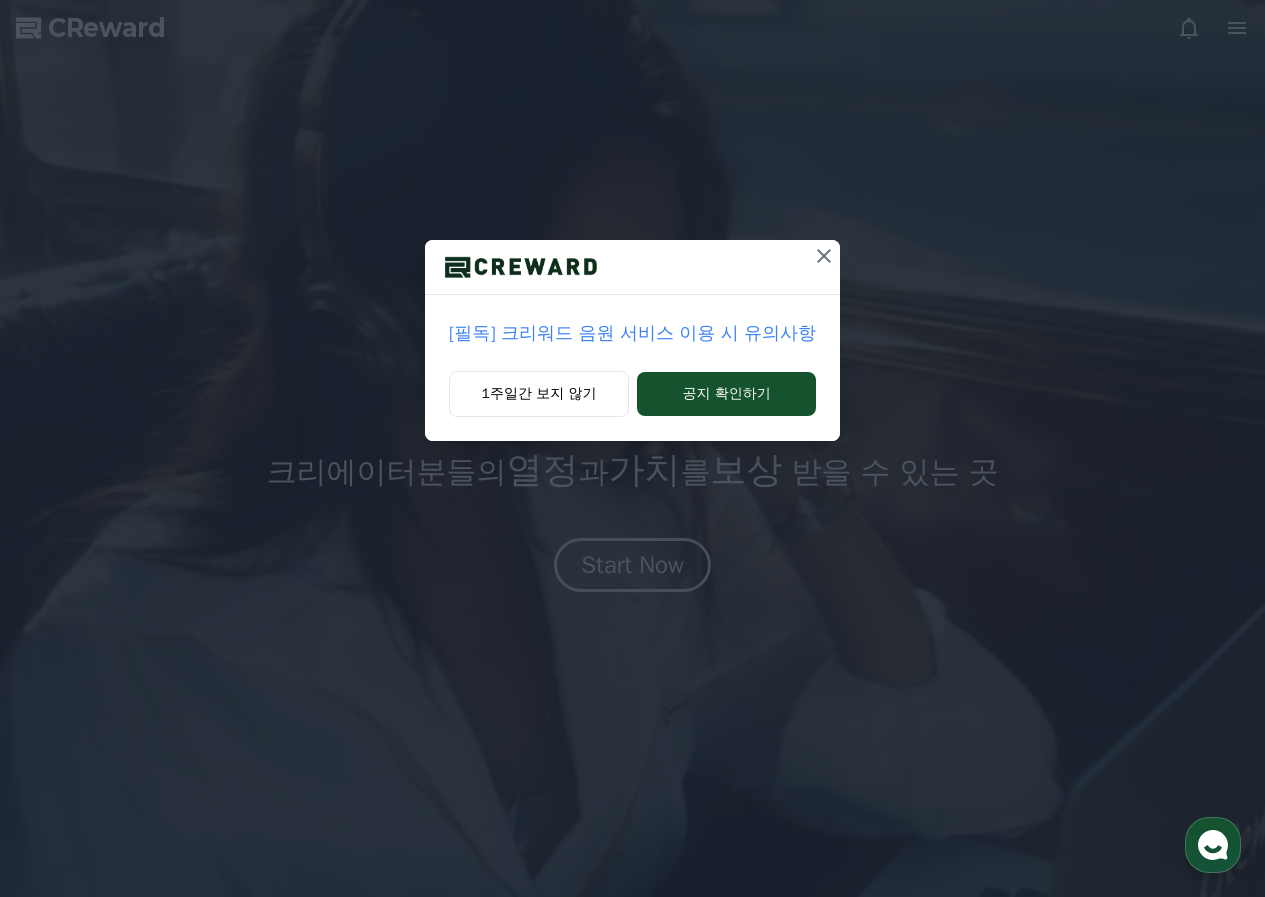 click 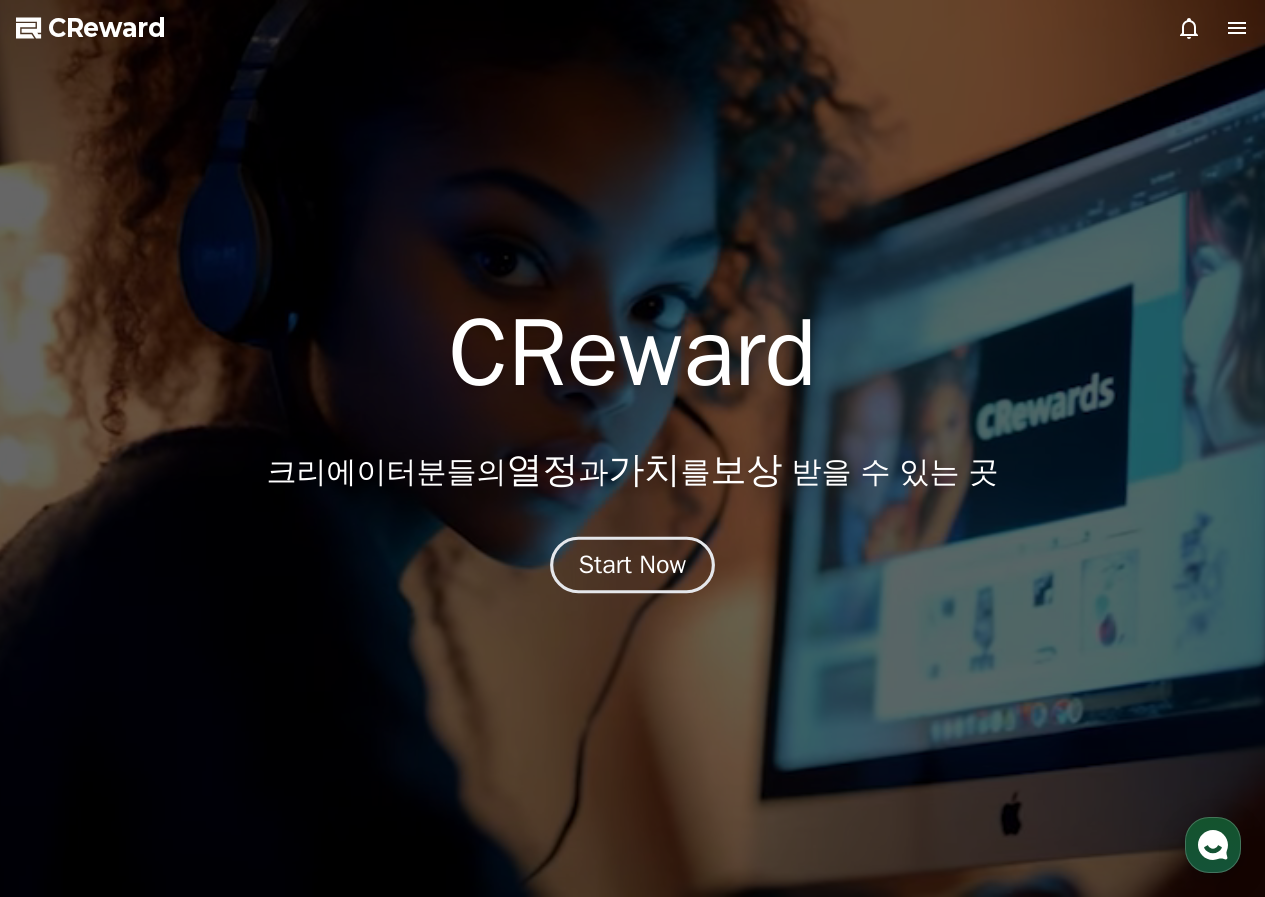 click on "Start Now" at bounding box center [633, 565] 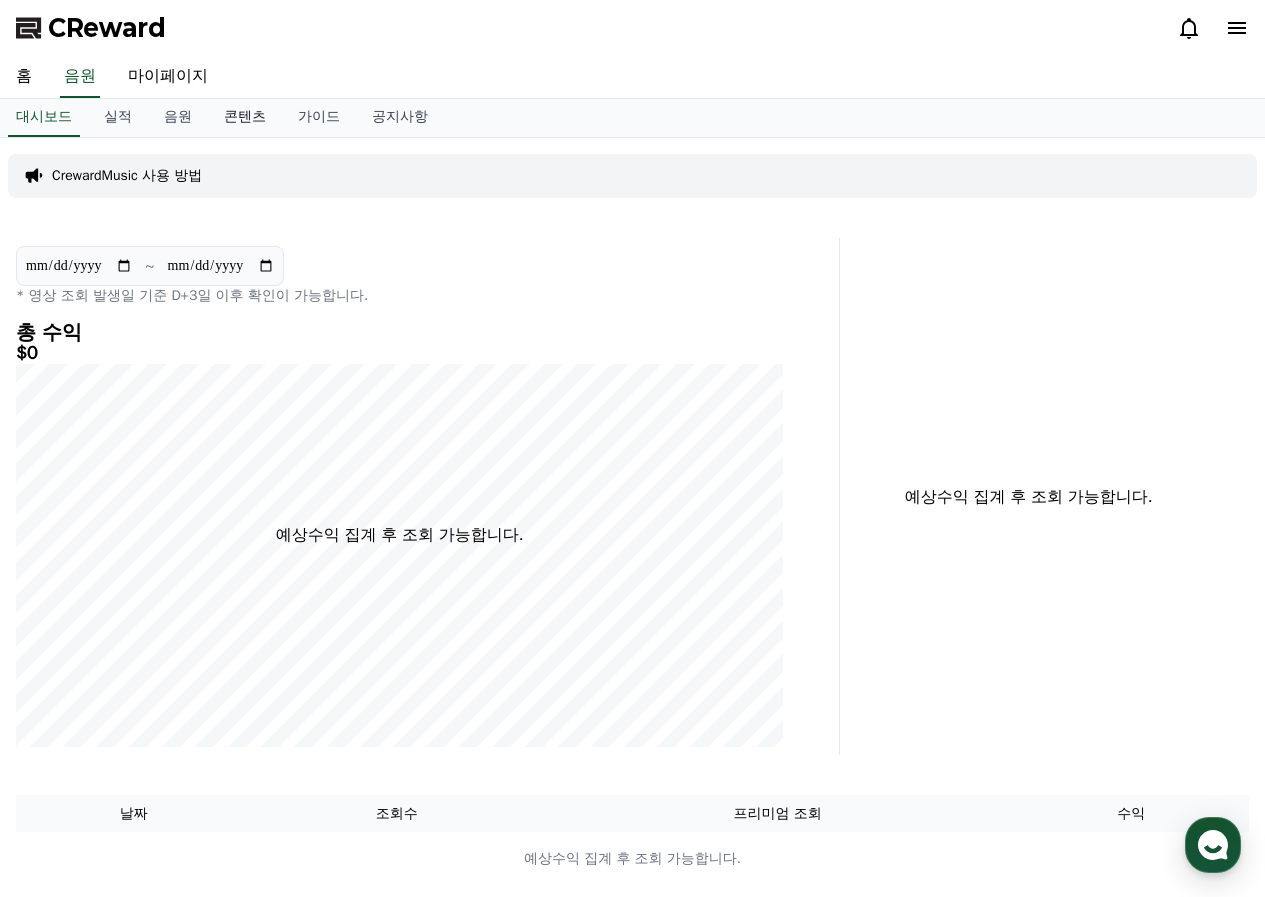 click on "콘텐츠" at bounding box center [245, 118] 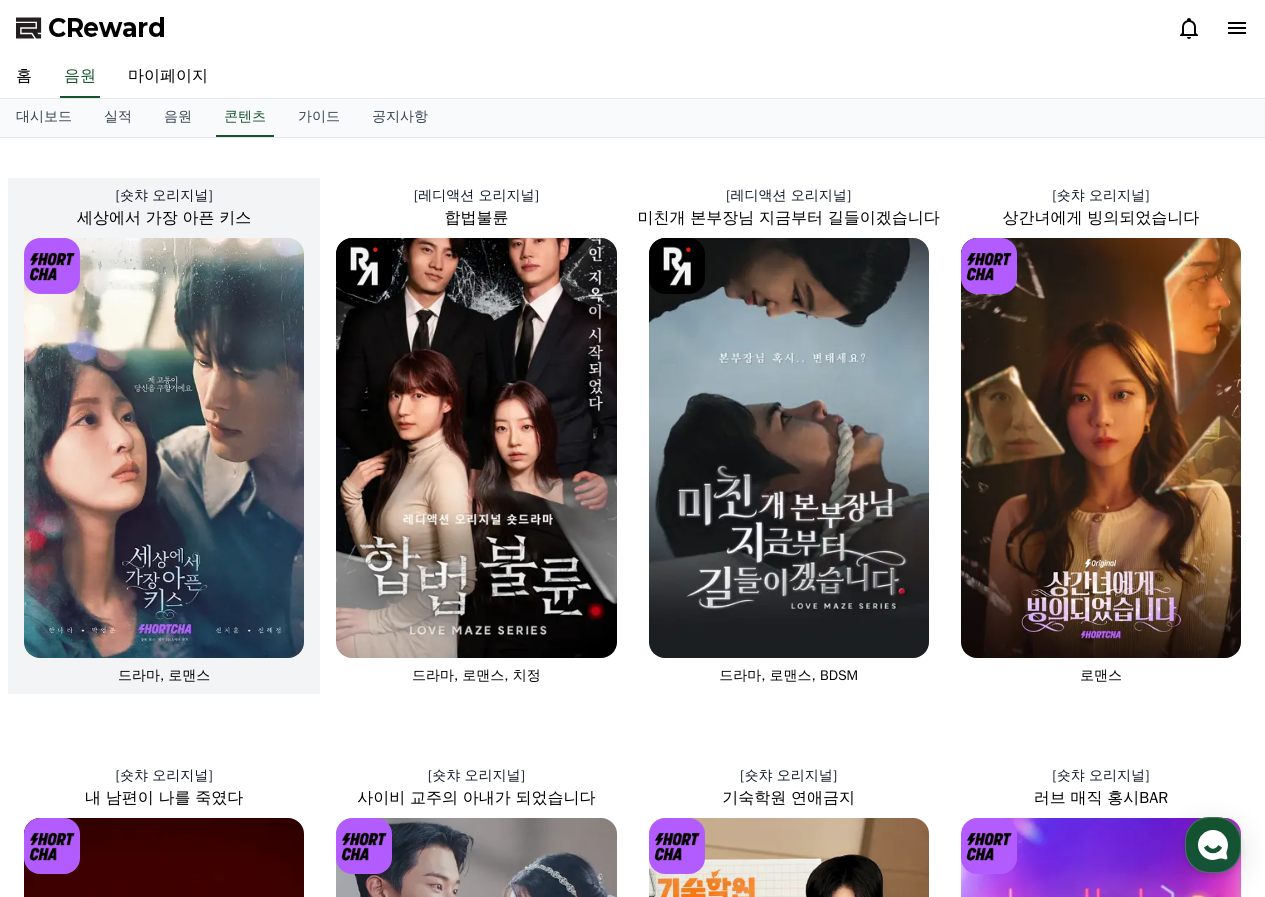 click at bounding box center [164, 448] 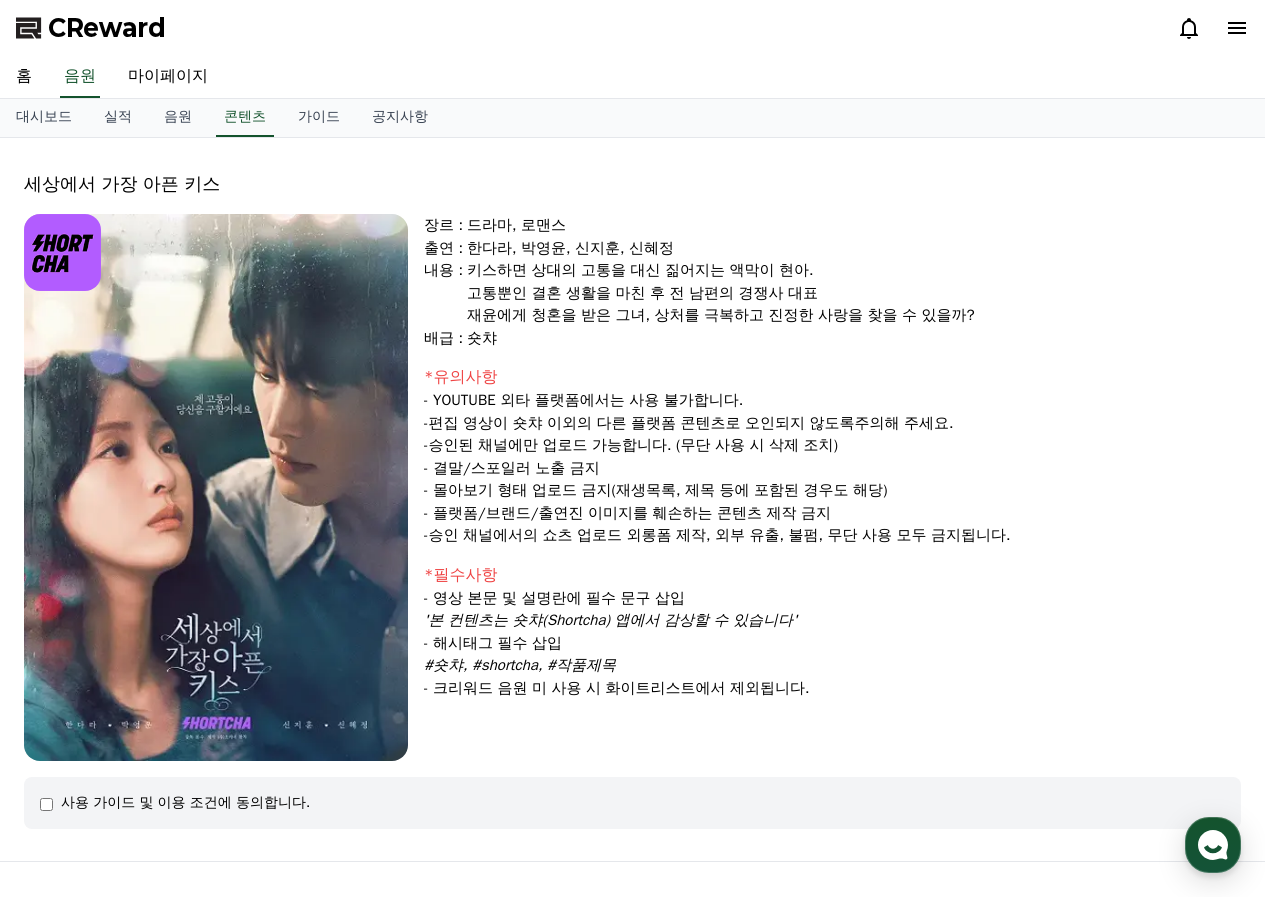 drag, startPoint x: 493, startPoint y: 229, endPoint x: 579, endPoint y: 243, distance: 87.13208 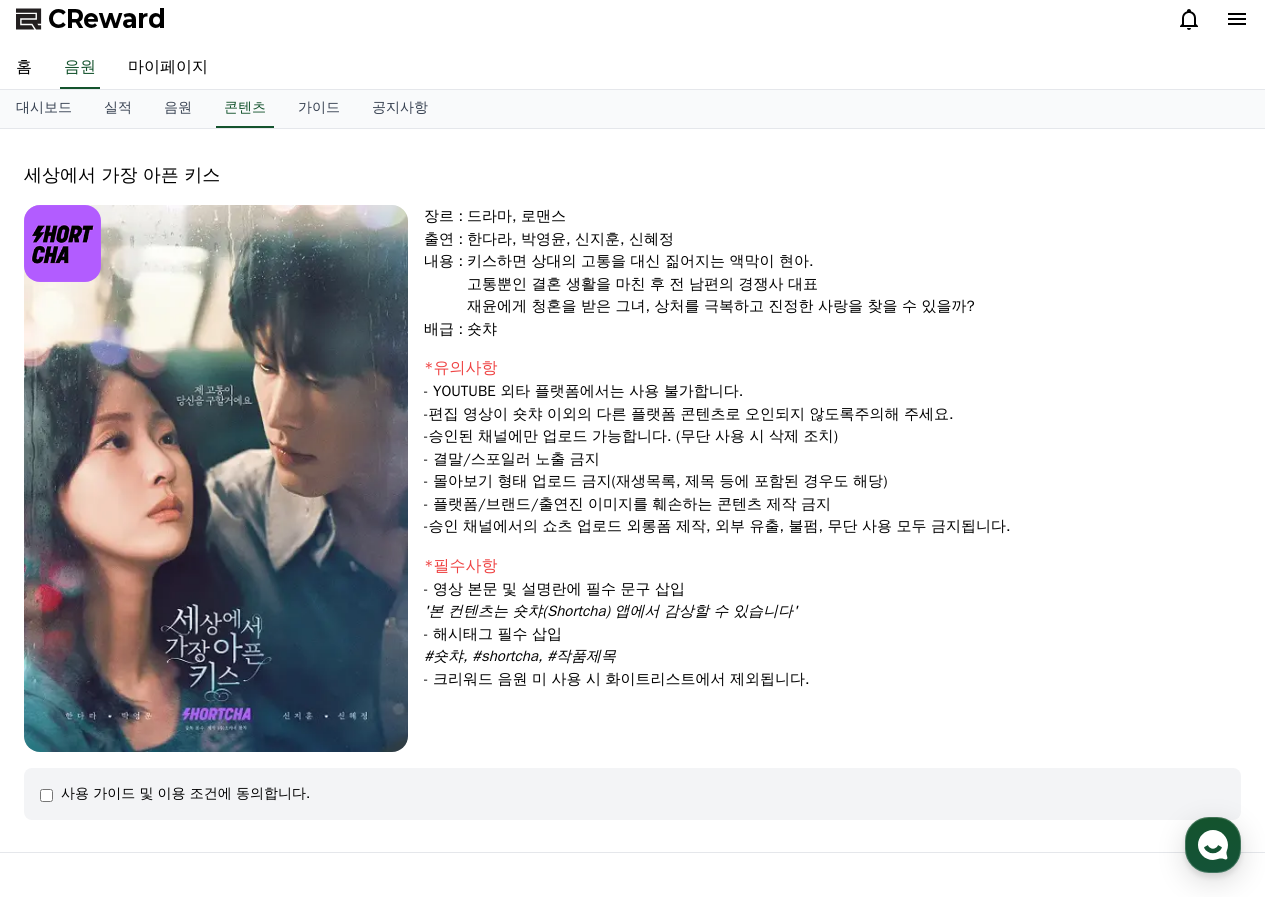 scroll, scrollTop: 144, scrollLeft: 0, axis: vertical 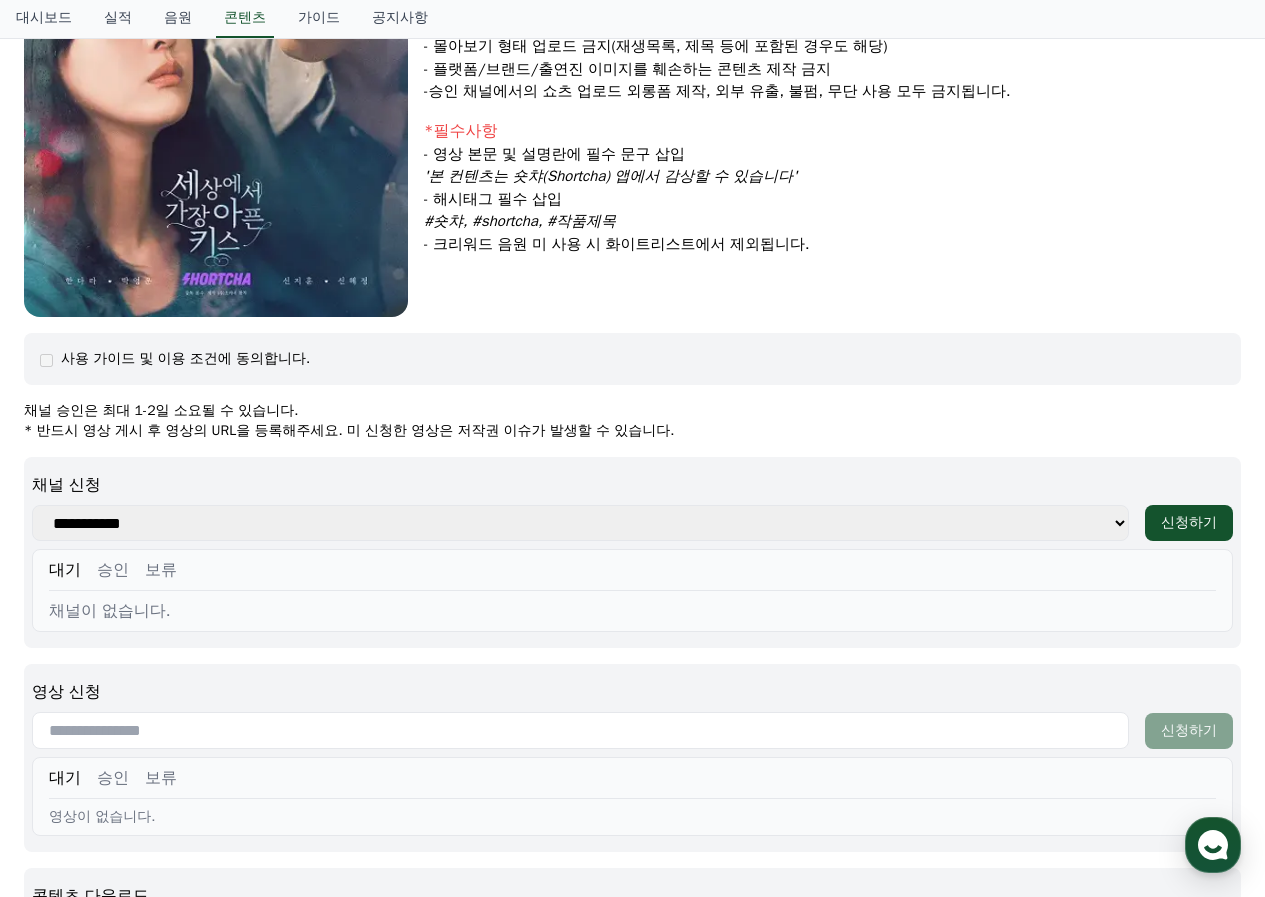 click on "**********" at bounding box center (580, 523) 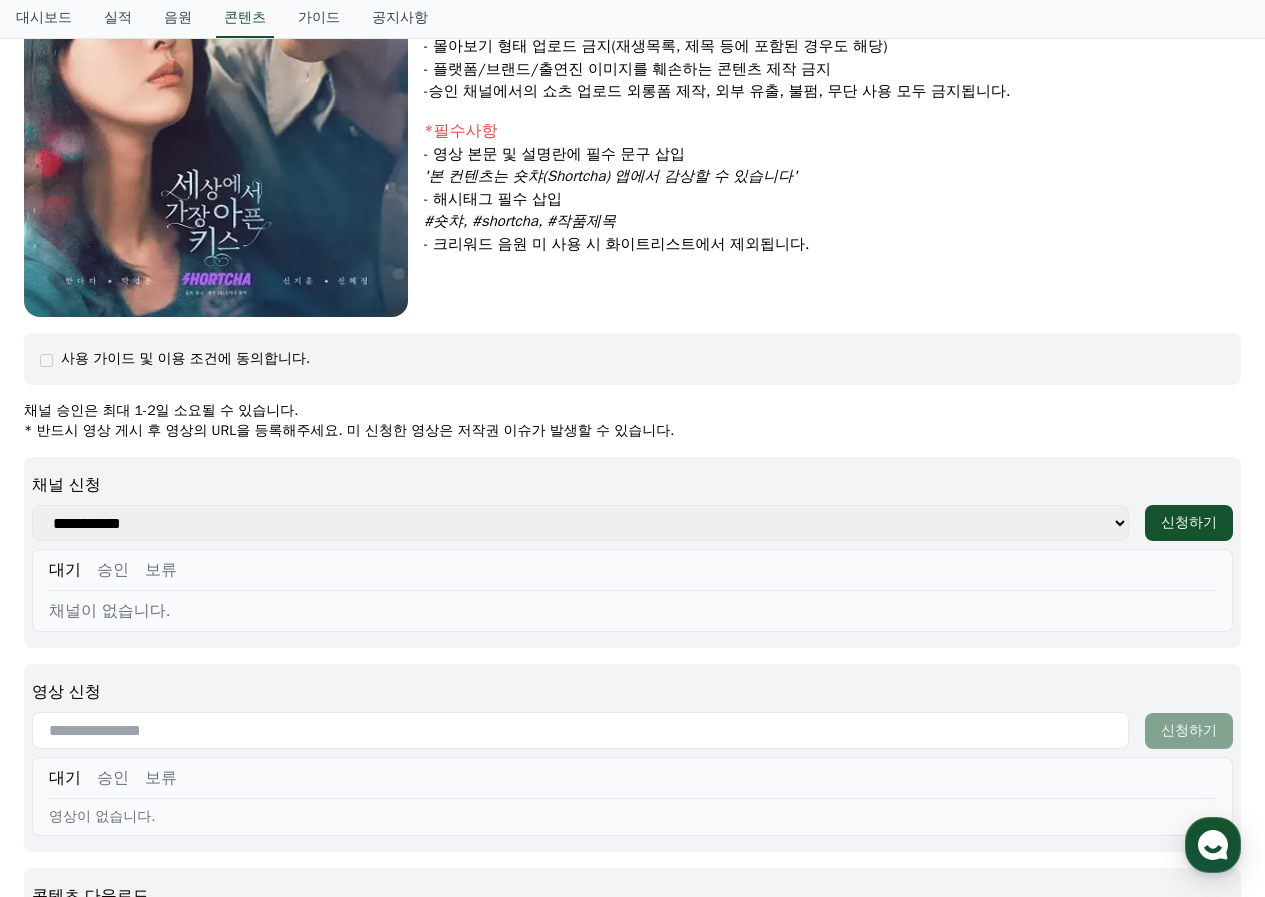 click on "승인" at bounding box center (113, 570) 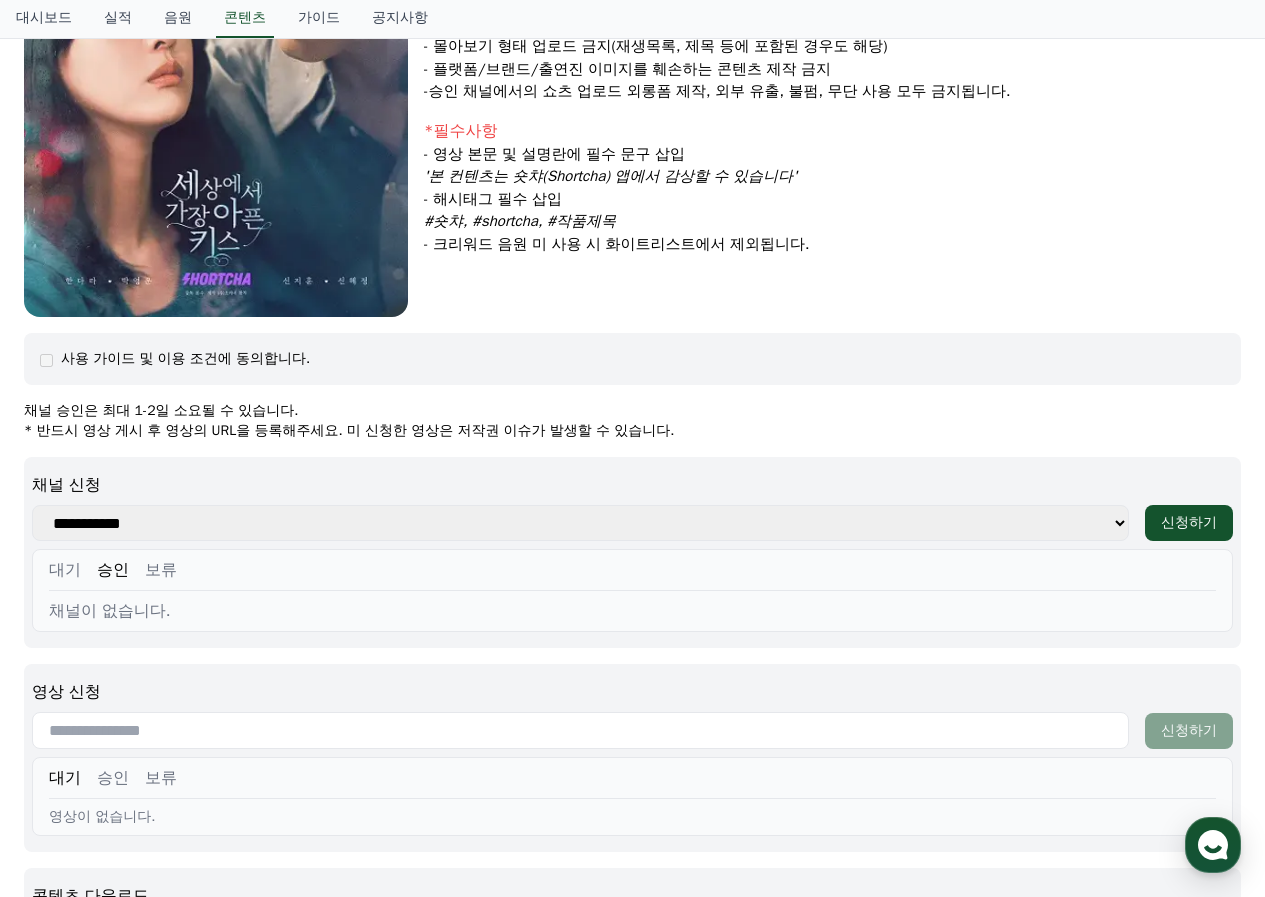 click on "보류" at bounding box center (161, 570) 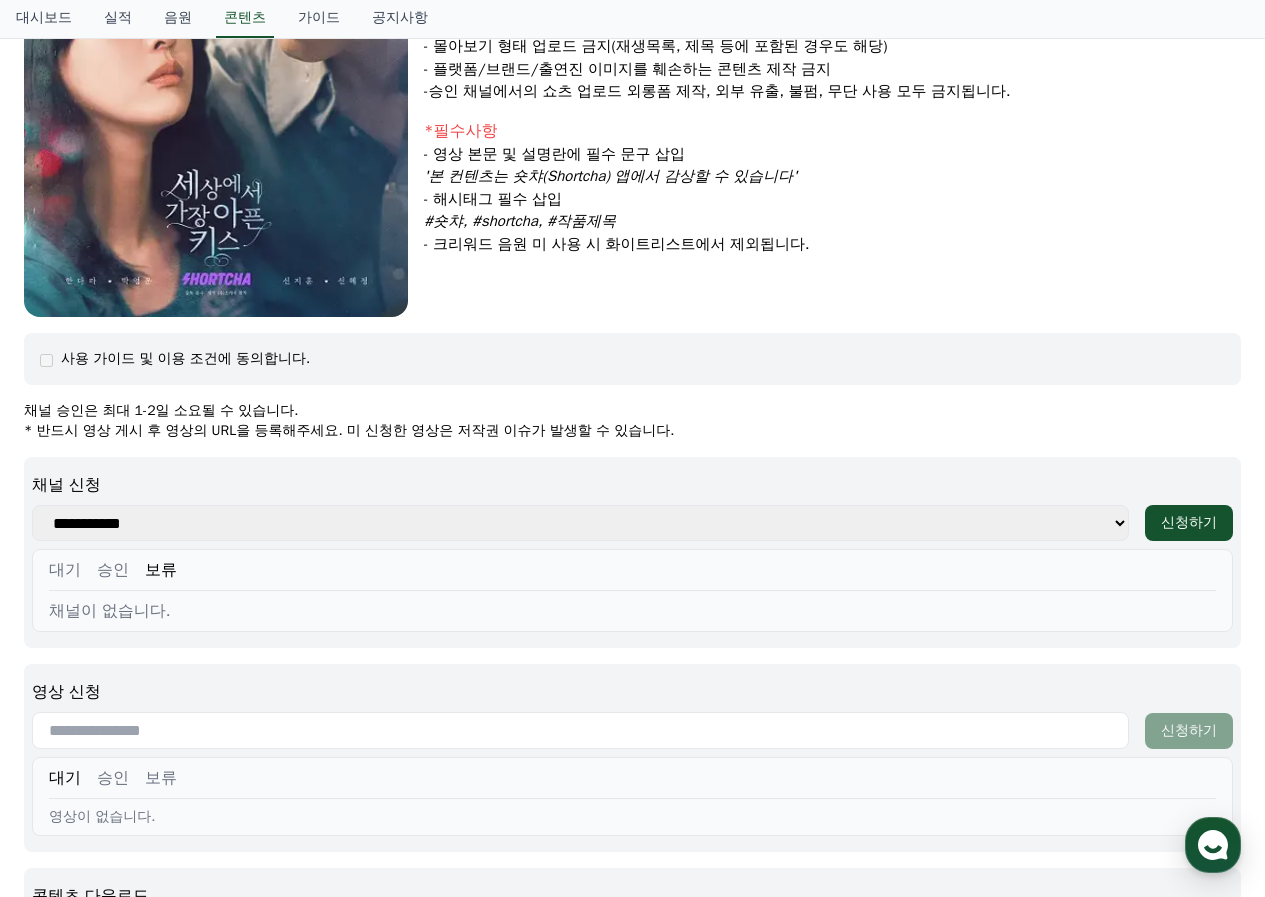 click on "대기" at bounding box center (65, 570) 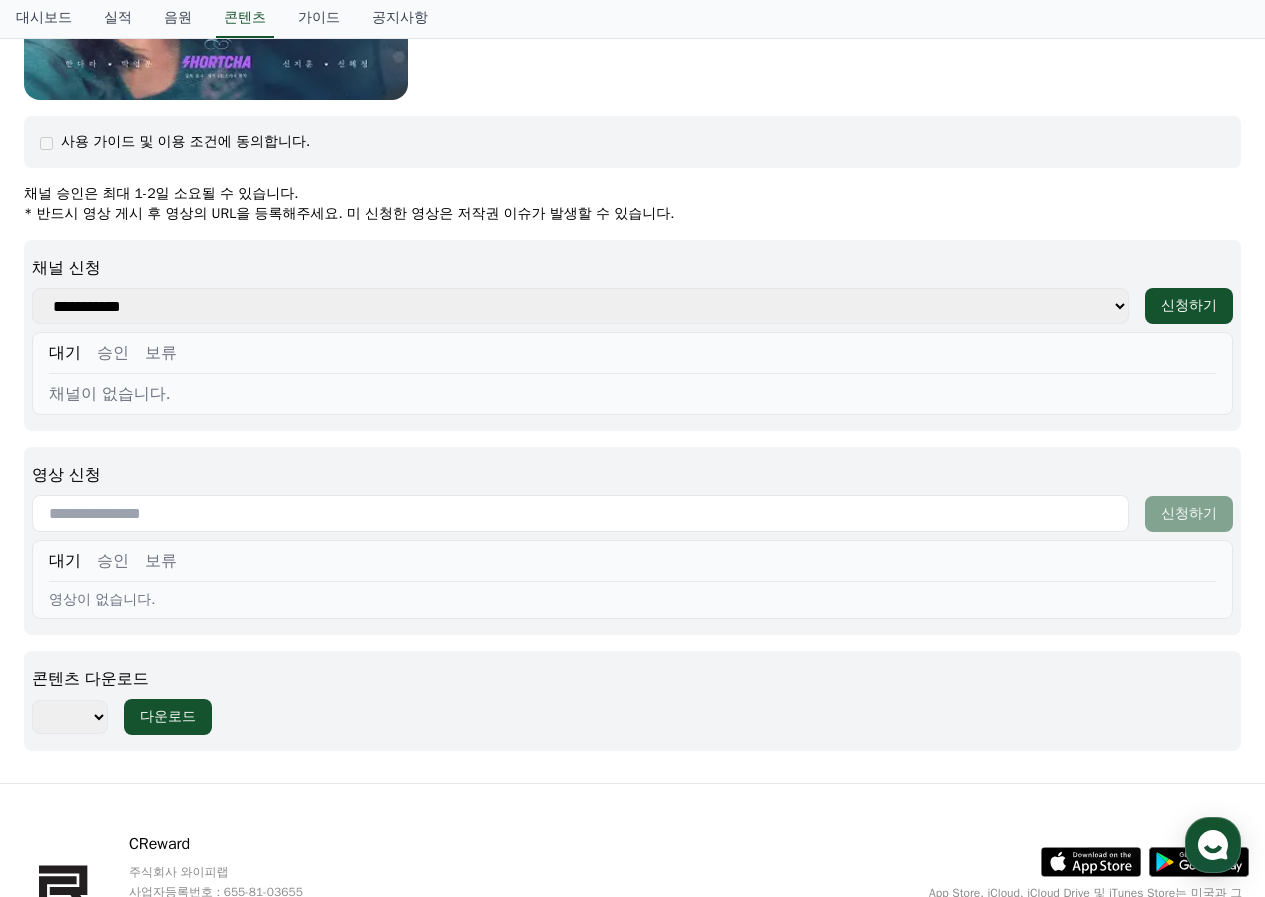 scroll, scrollTop: 694, scrollLeft: 0, axis: vertical 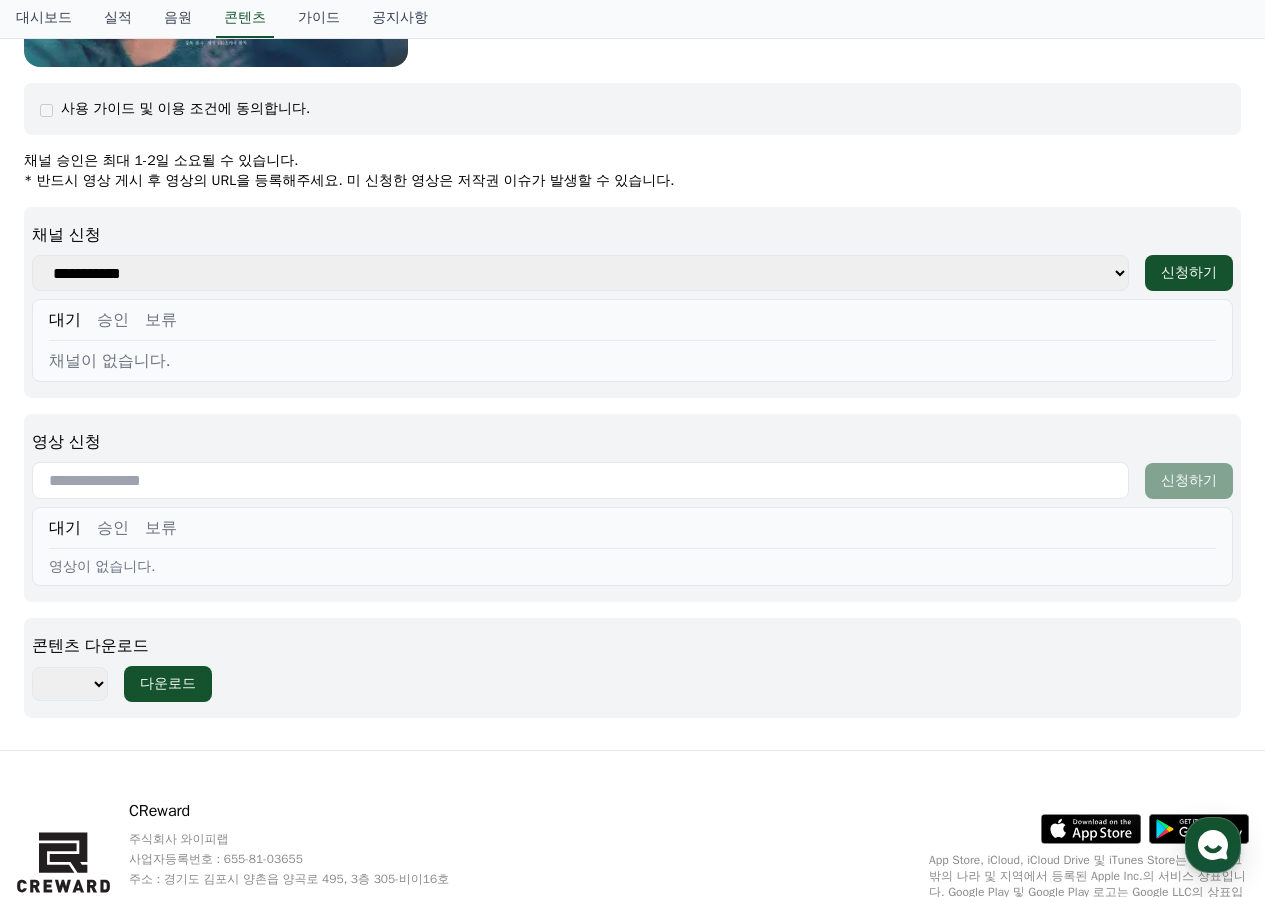 click at bounding box center (580, 480) 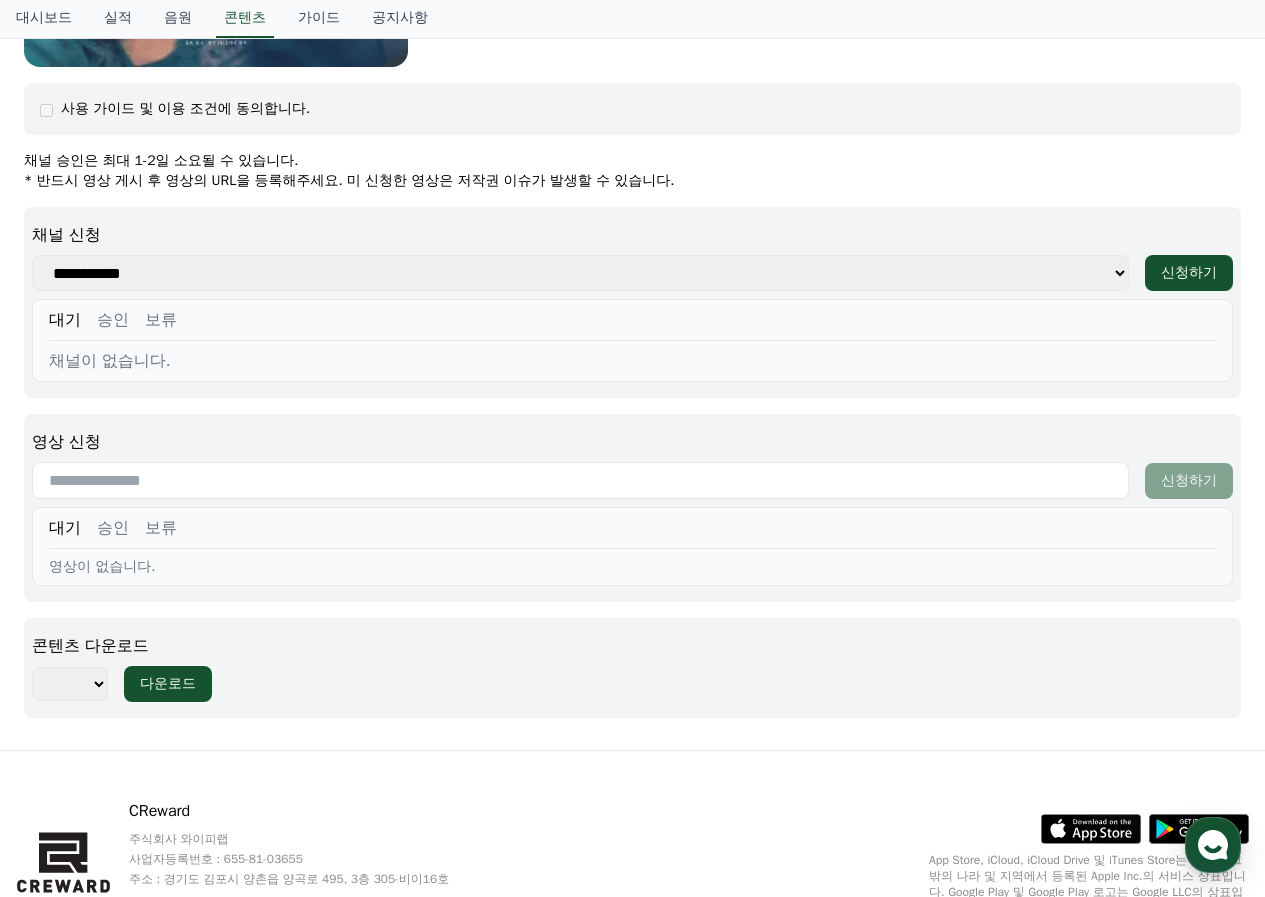 click on "*** ***" at bounding box center [70, 684] 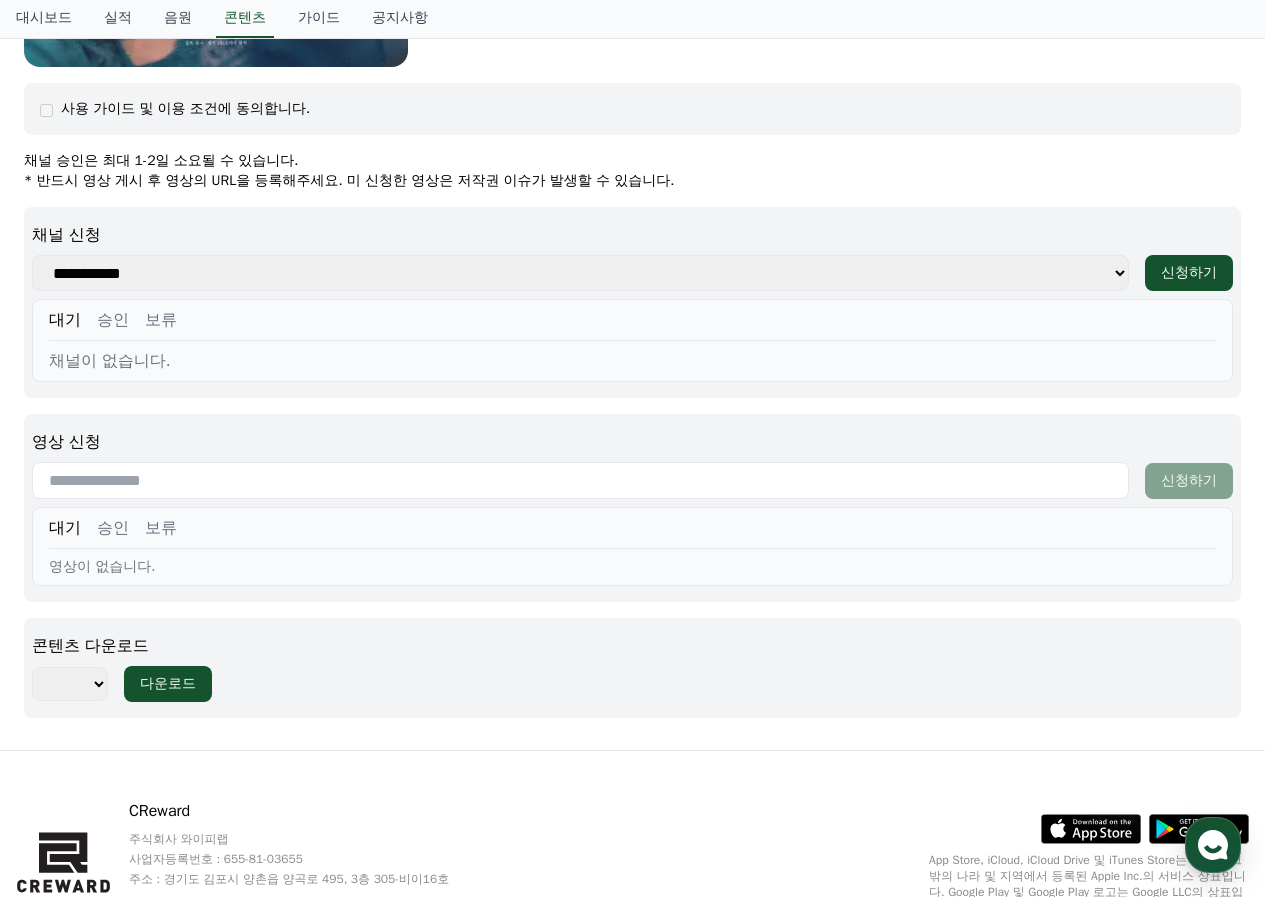 select on "**********" 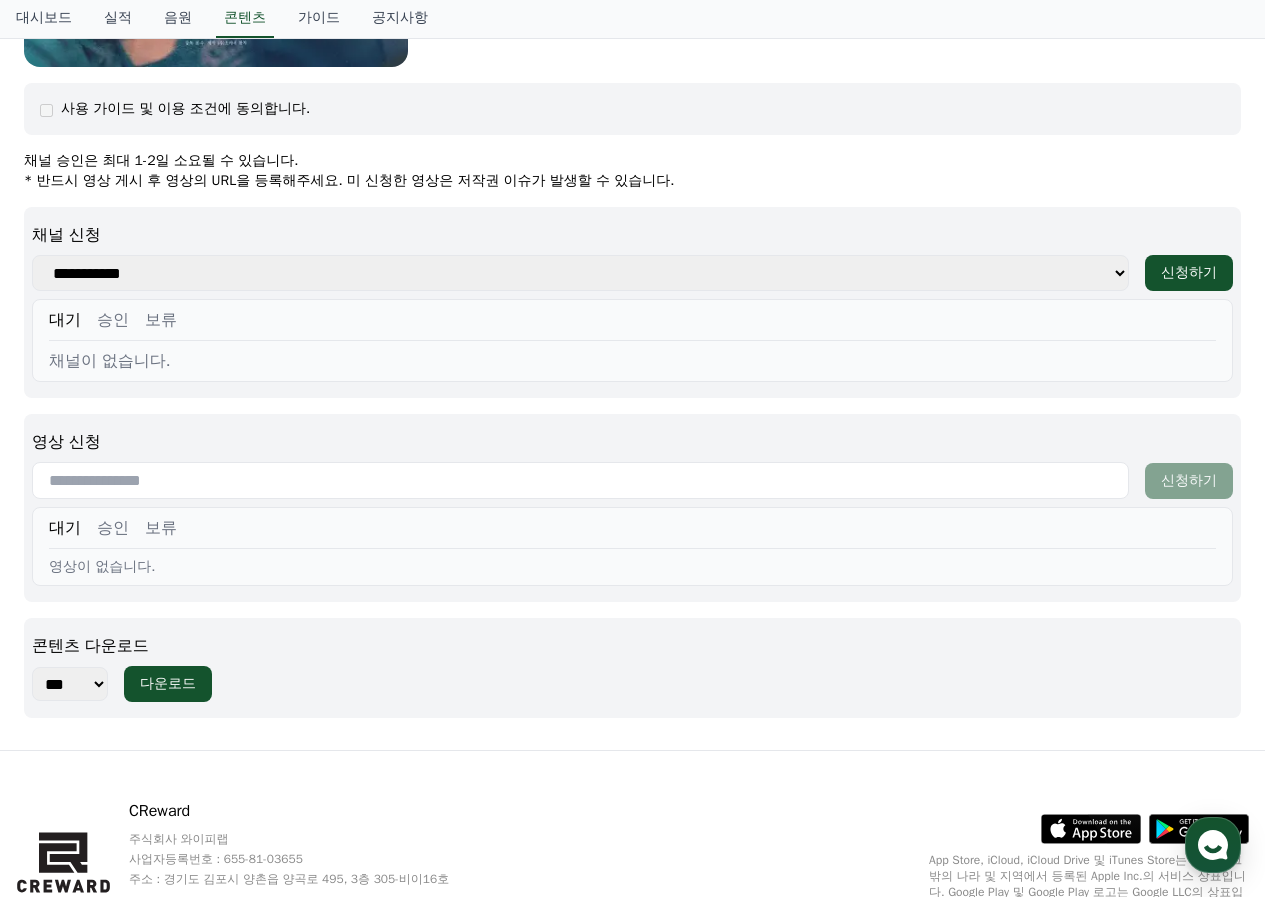 click on "*** ***" at bounding box center (70, 684) 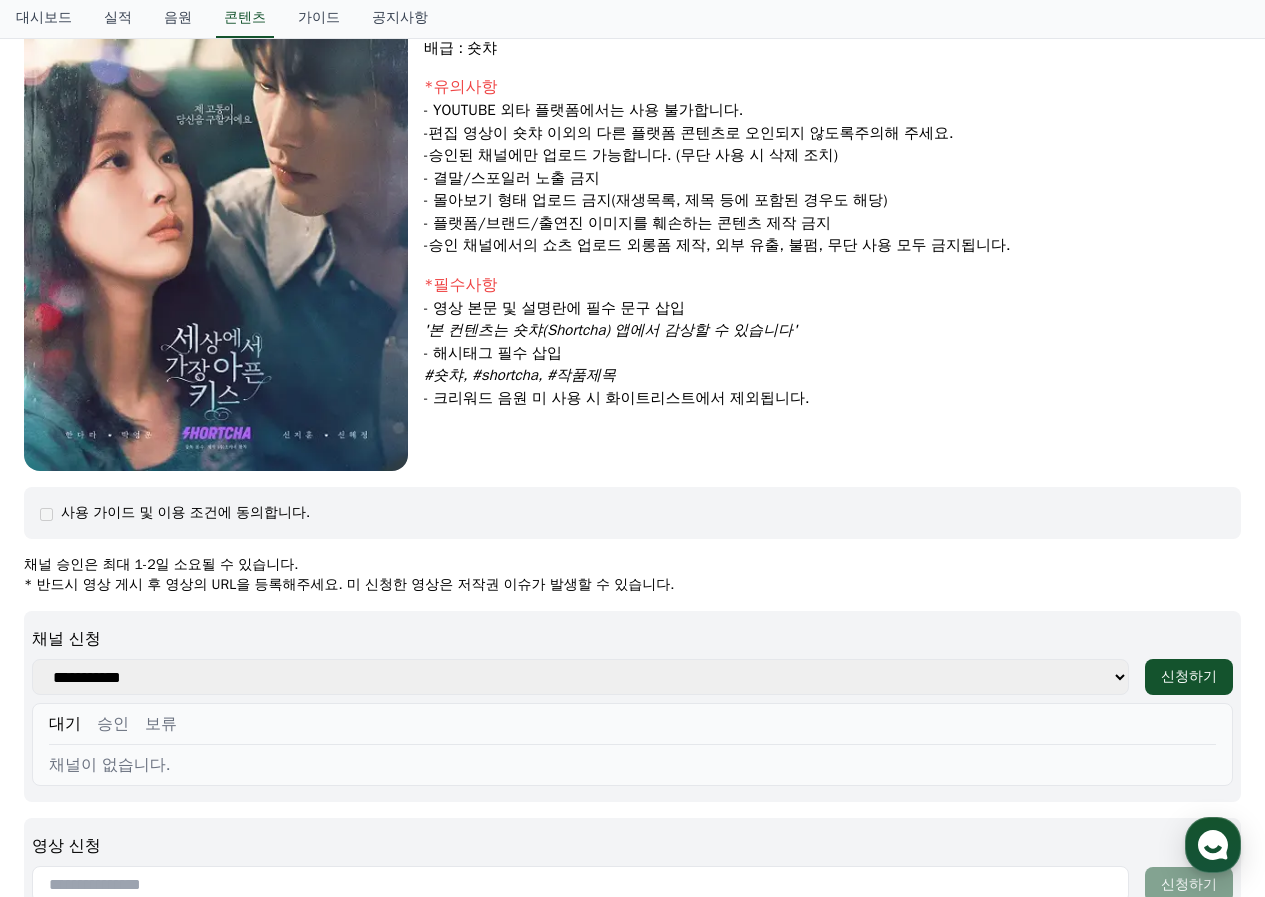 scroll, scrollTop: 0, scrollLeft: 0, axis: both 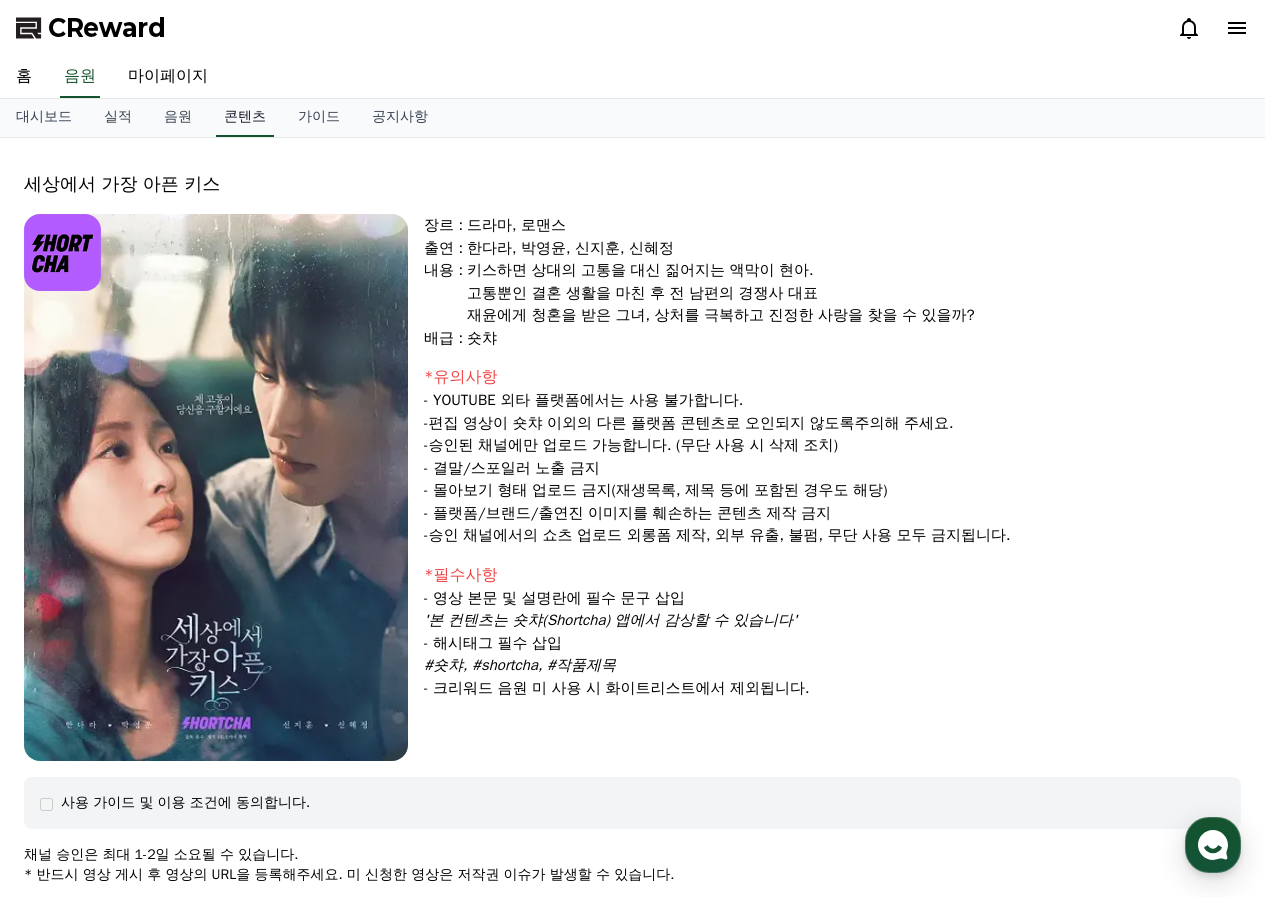 click on "콘텐츠" at bounding box center (245, 118) 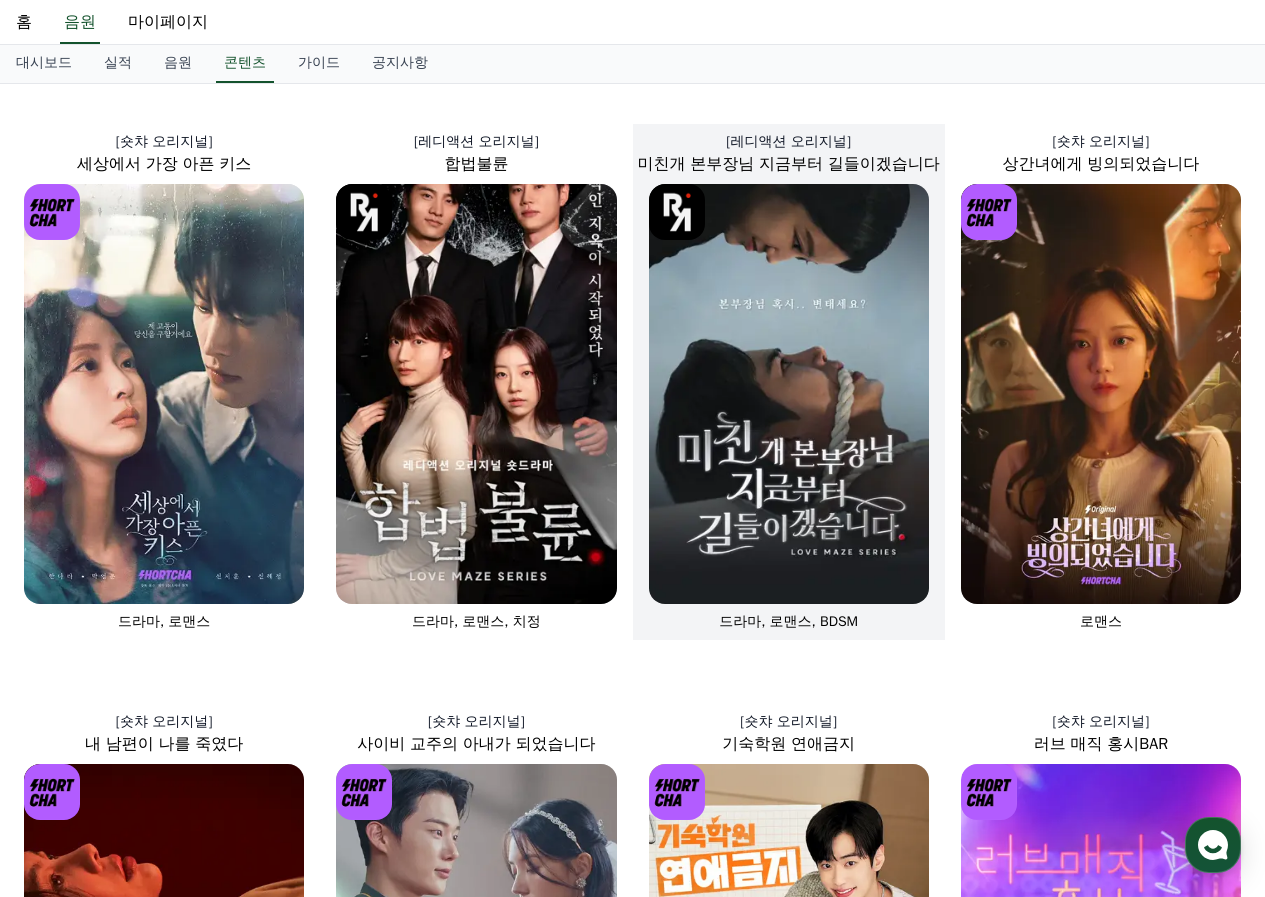 scroll, scrollTop: 0, scrollLeft: 0, axis: both 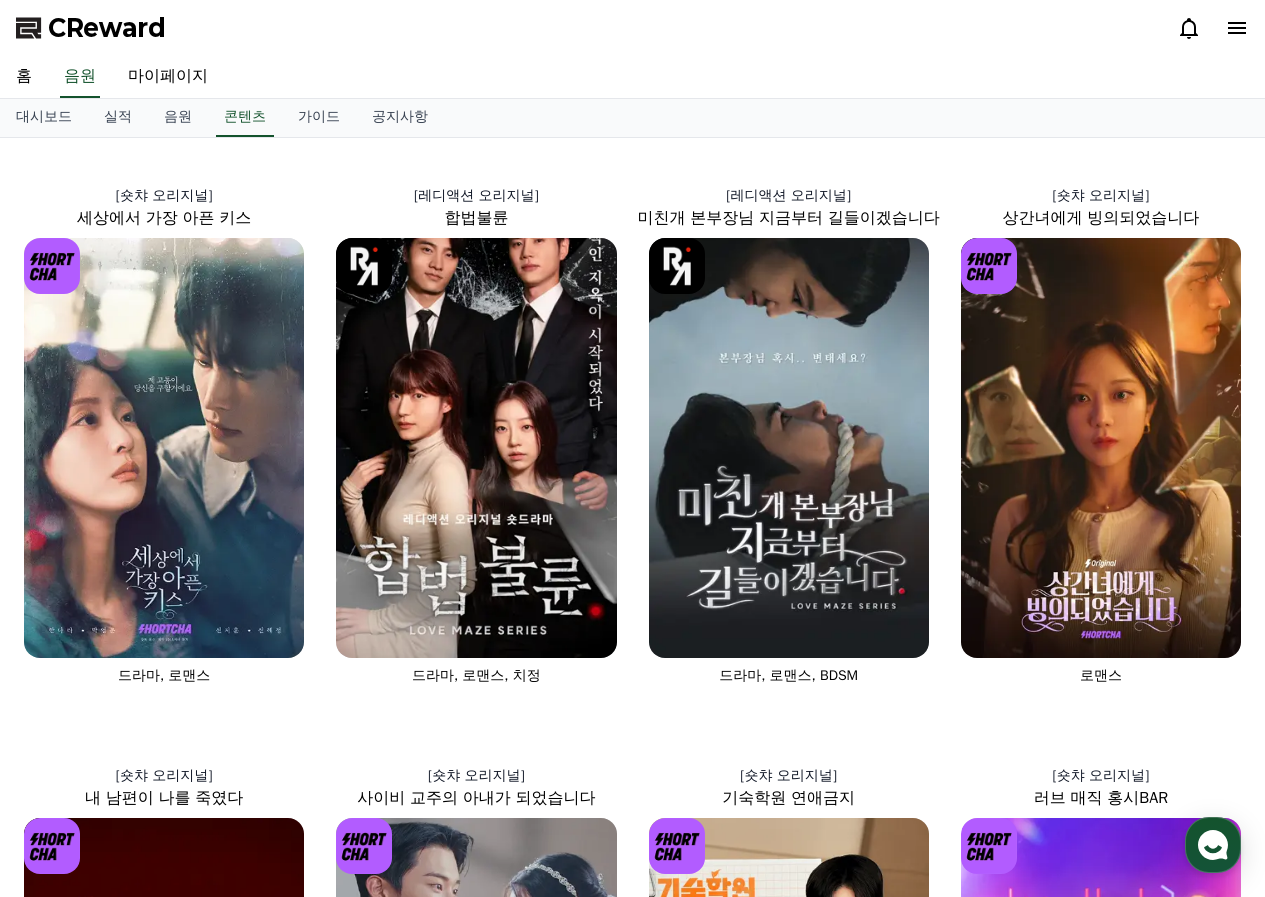 click on "[숏챠  오리지널]   세상에서 가장 아픈 키스       드라마, 로맨스" at bounding box center [164, 436] 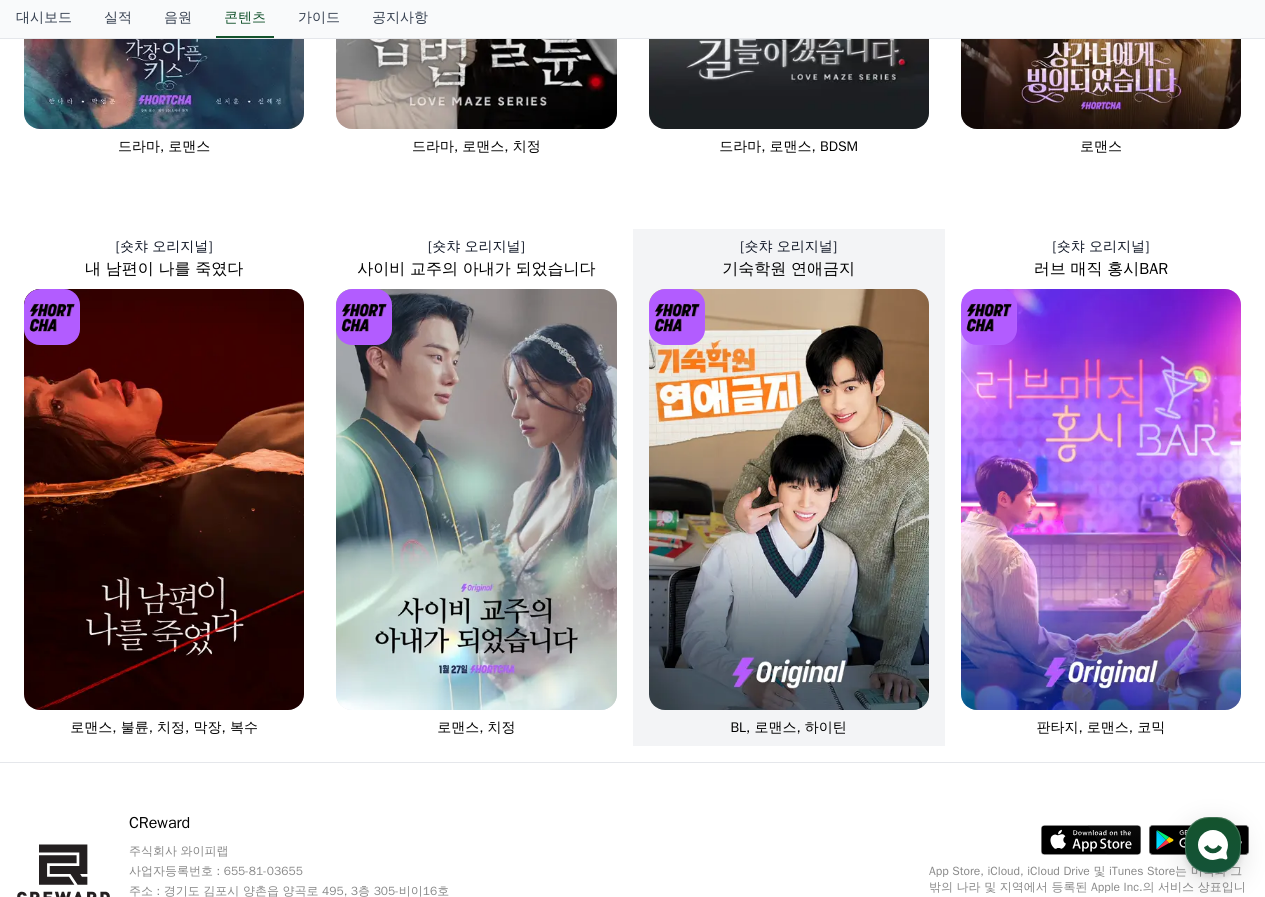 scroll, scrollTop: 602, scrollLeft: 0, axis: vertical 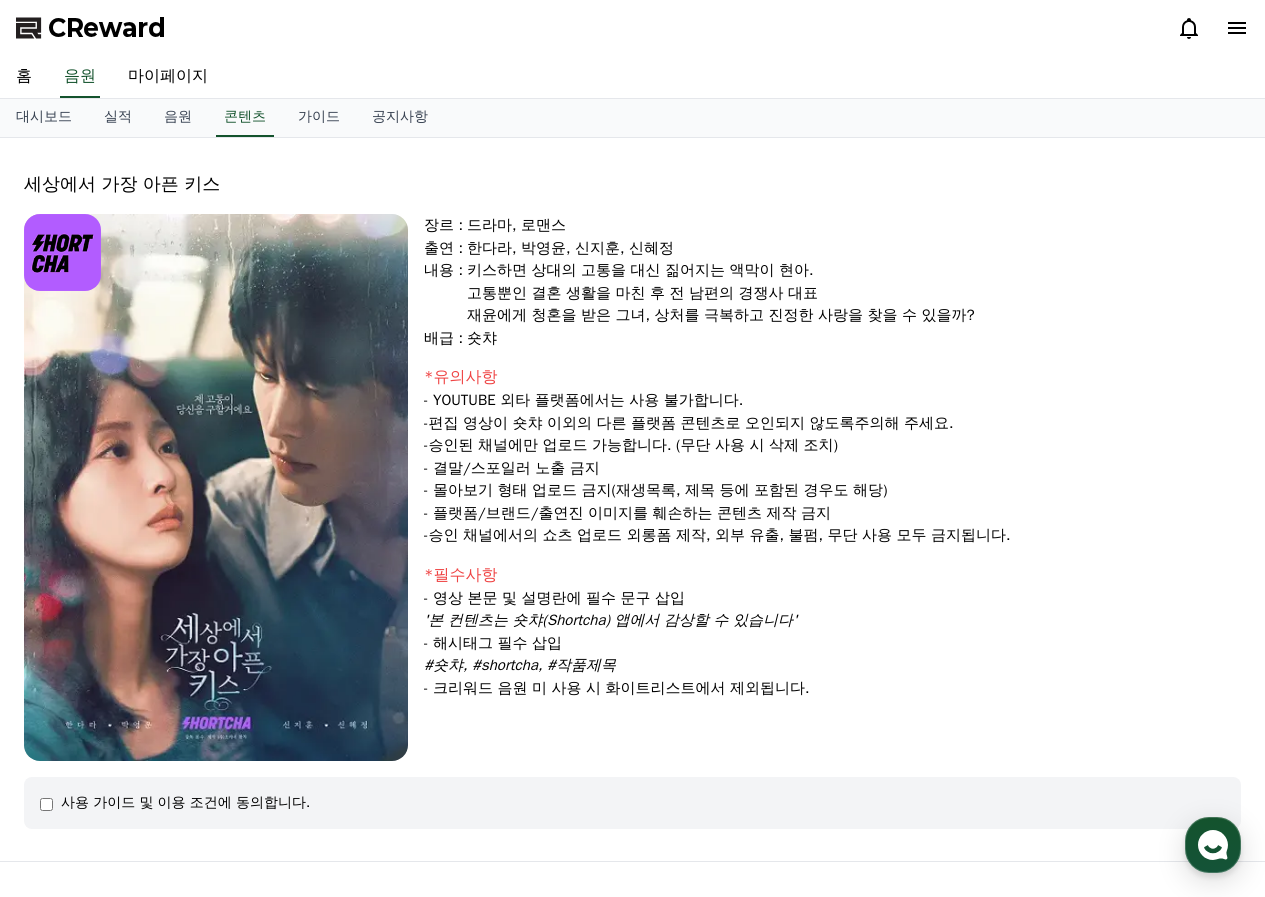 drag, startPoint x: 654, startPoint y: 401, endPoint x: 782, endPoint y: 406, distance: 128.09763 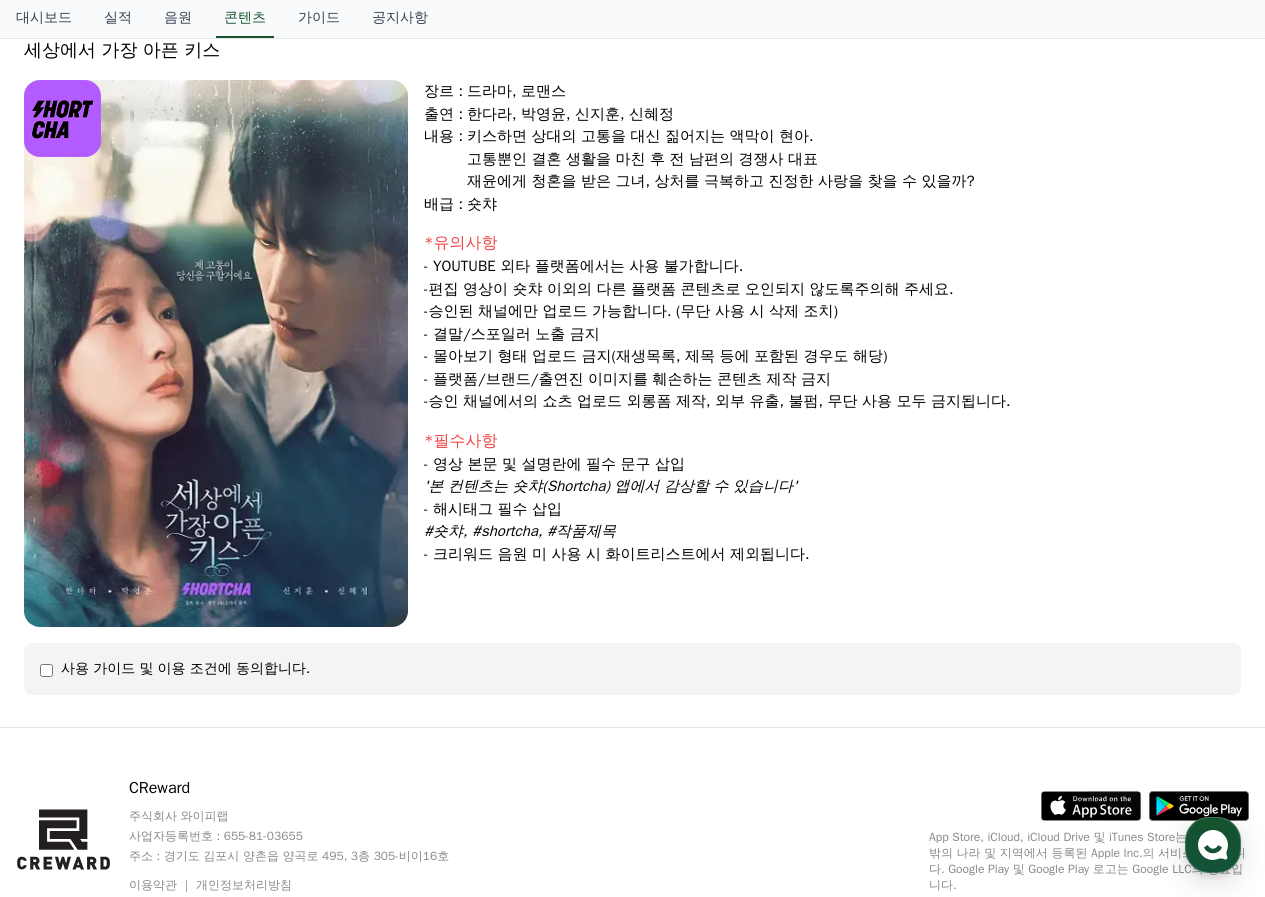 scroll, scrollTop: 144, scrollLeft: 0, axis: vertical 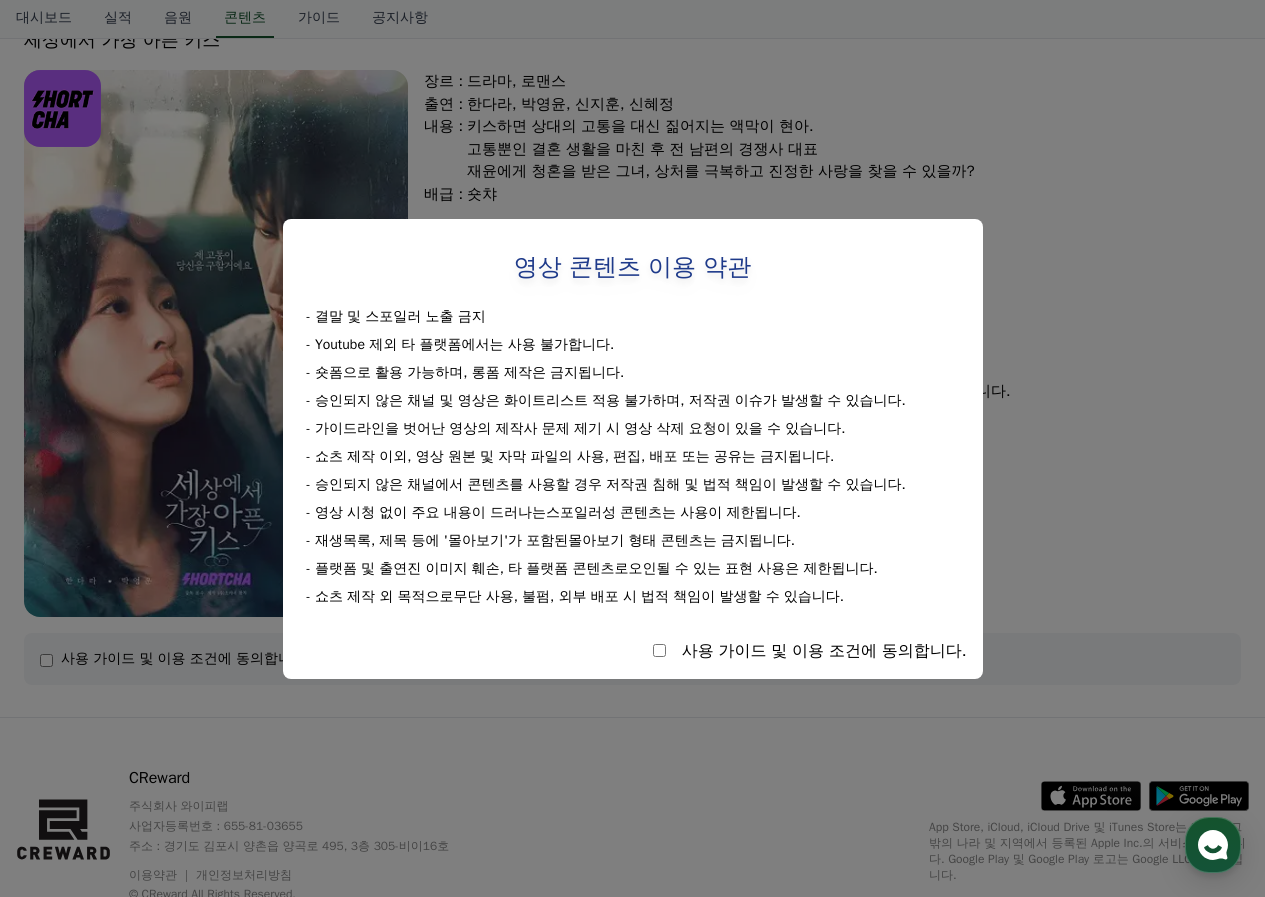 drag, startPoint x: 369, startPoint y: 317, endPoint x: 501, endPoint y: 329, distance: 132.54433 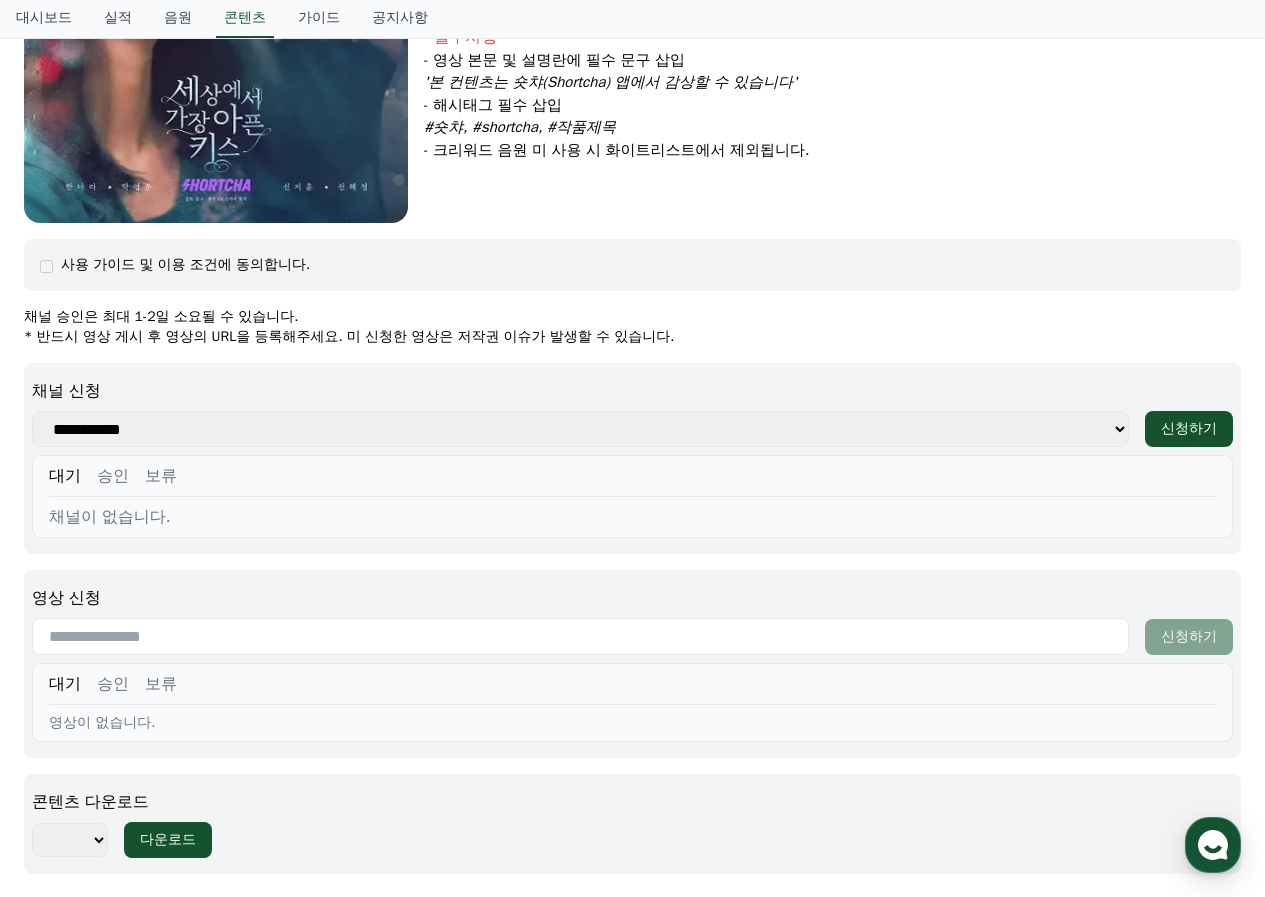 scroll, scrollTop: 544, scrollLeft: 0, axis: vertical 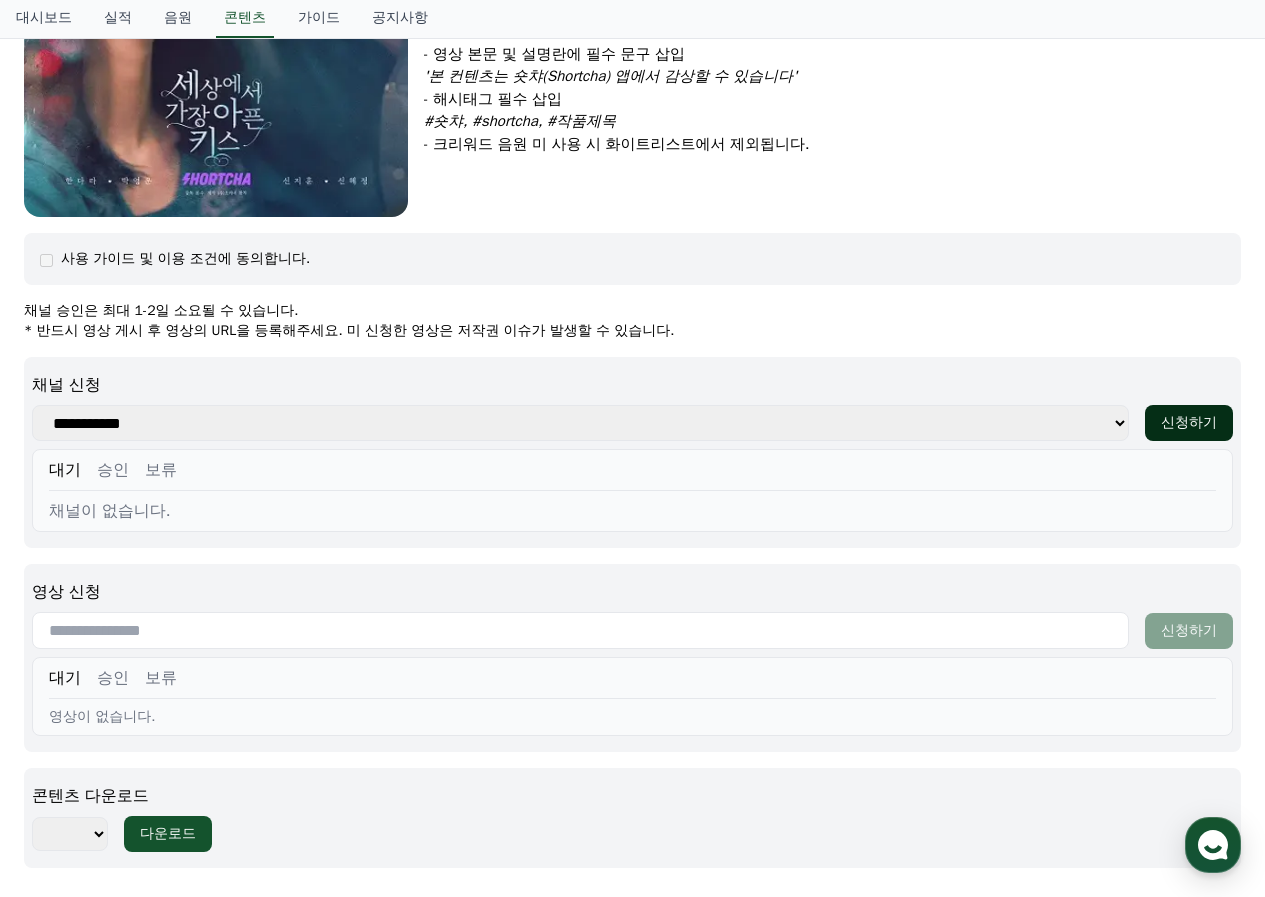 click on "신청하기" at bounding box center [1189, 423] 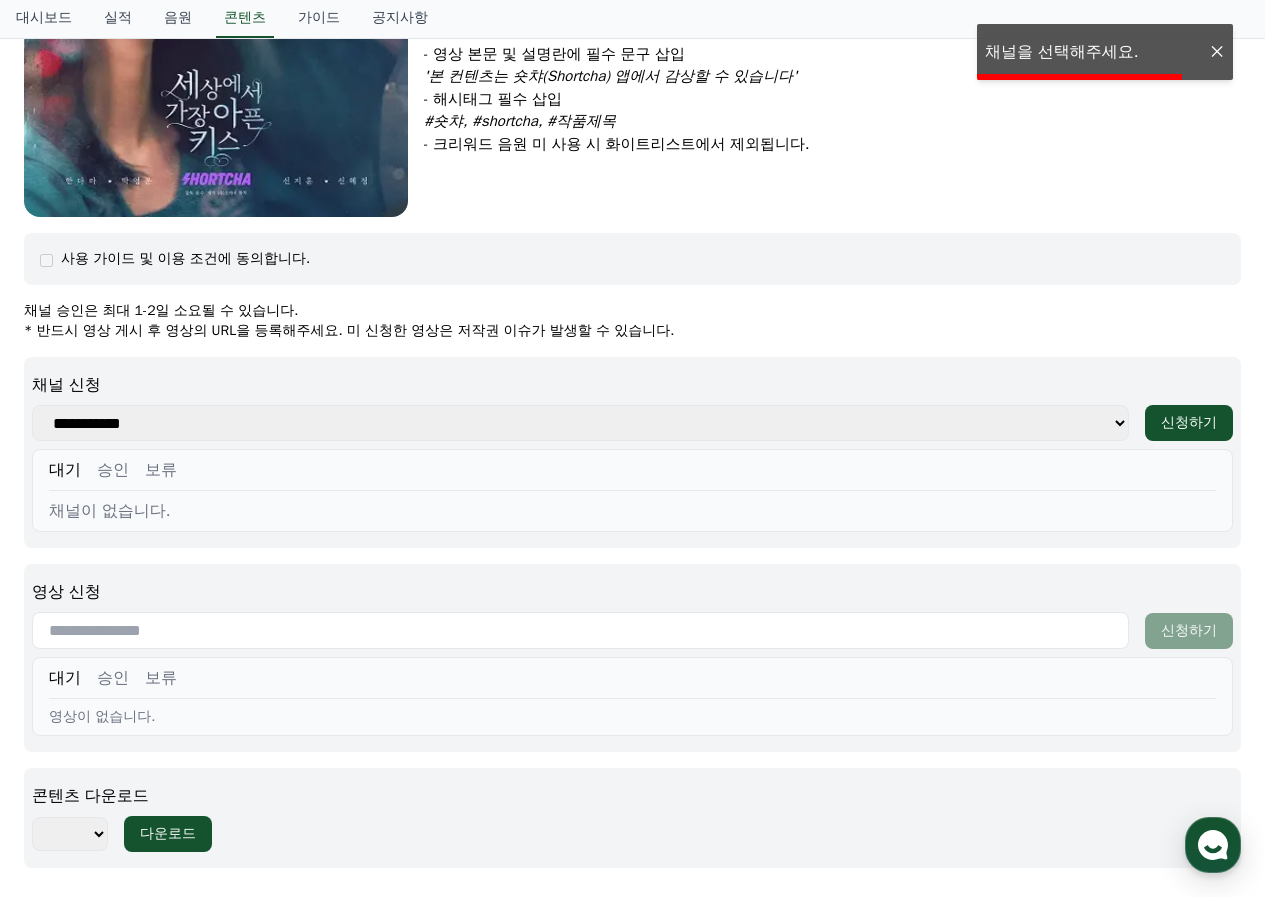 click on "**********" at bounding box center [580, 423] 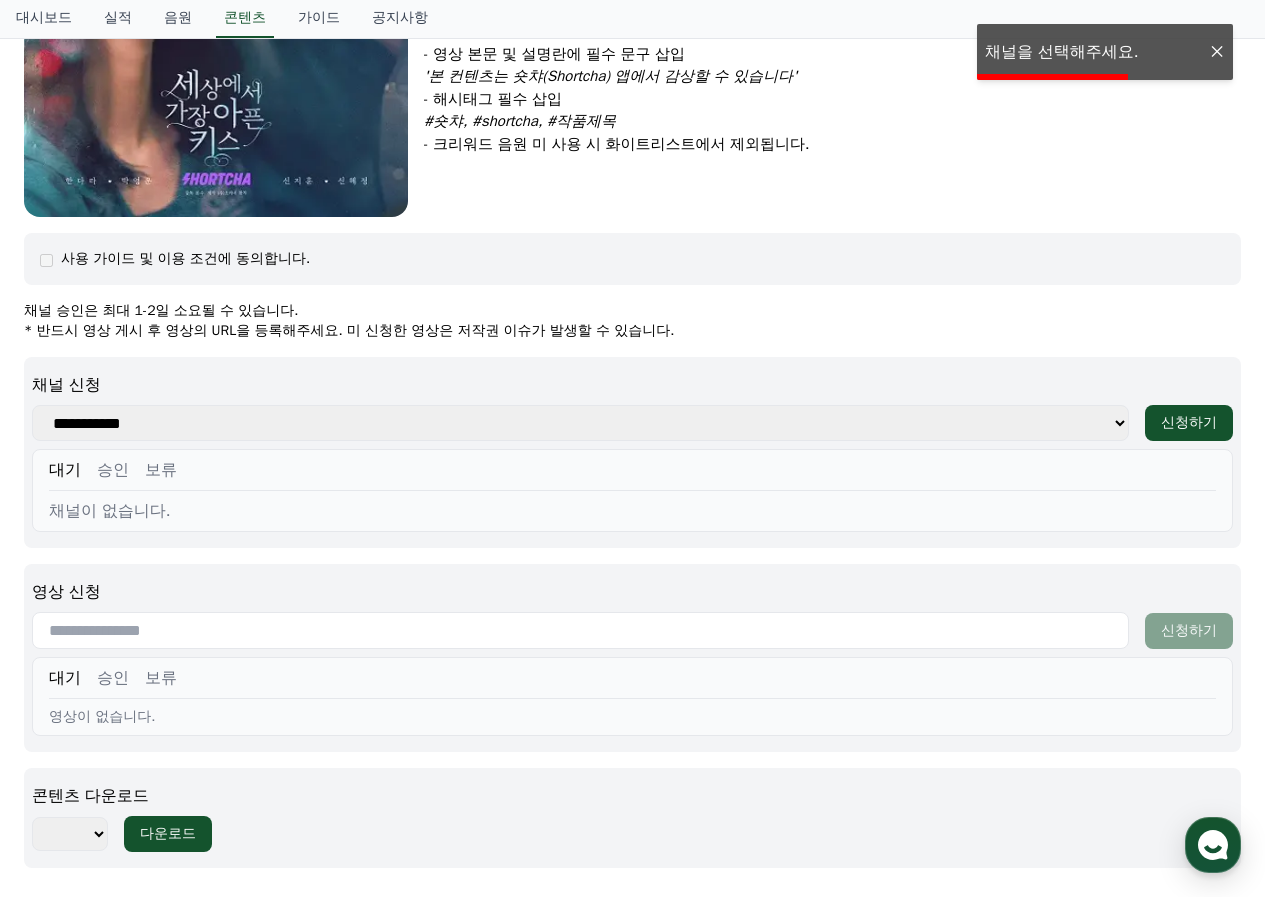 select 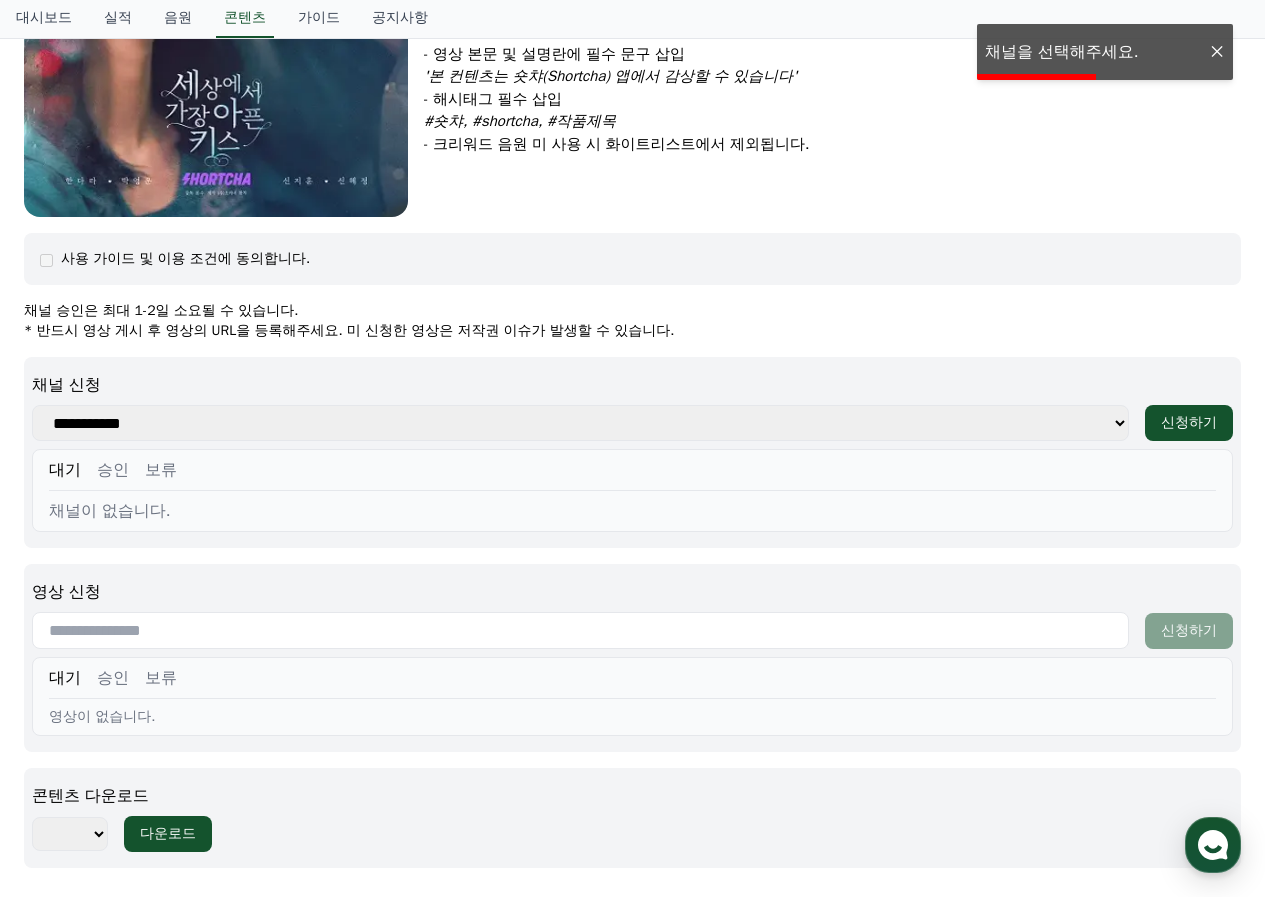 click on "보류" at bounding box center [161, 470] 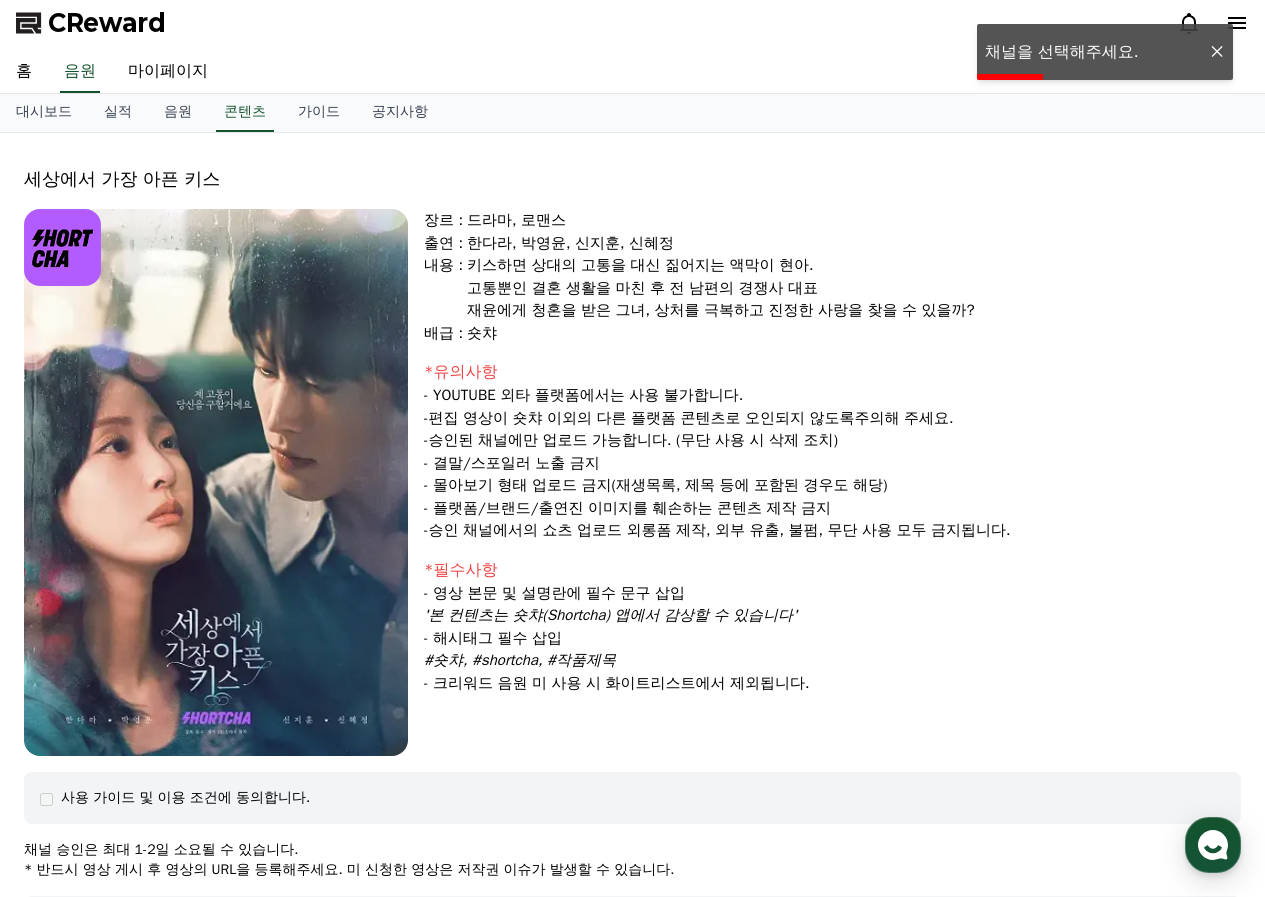 scroll, scrollTop: 0, scrollLeft: 0, axis: both 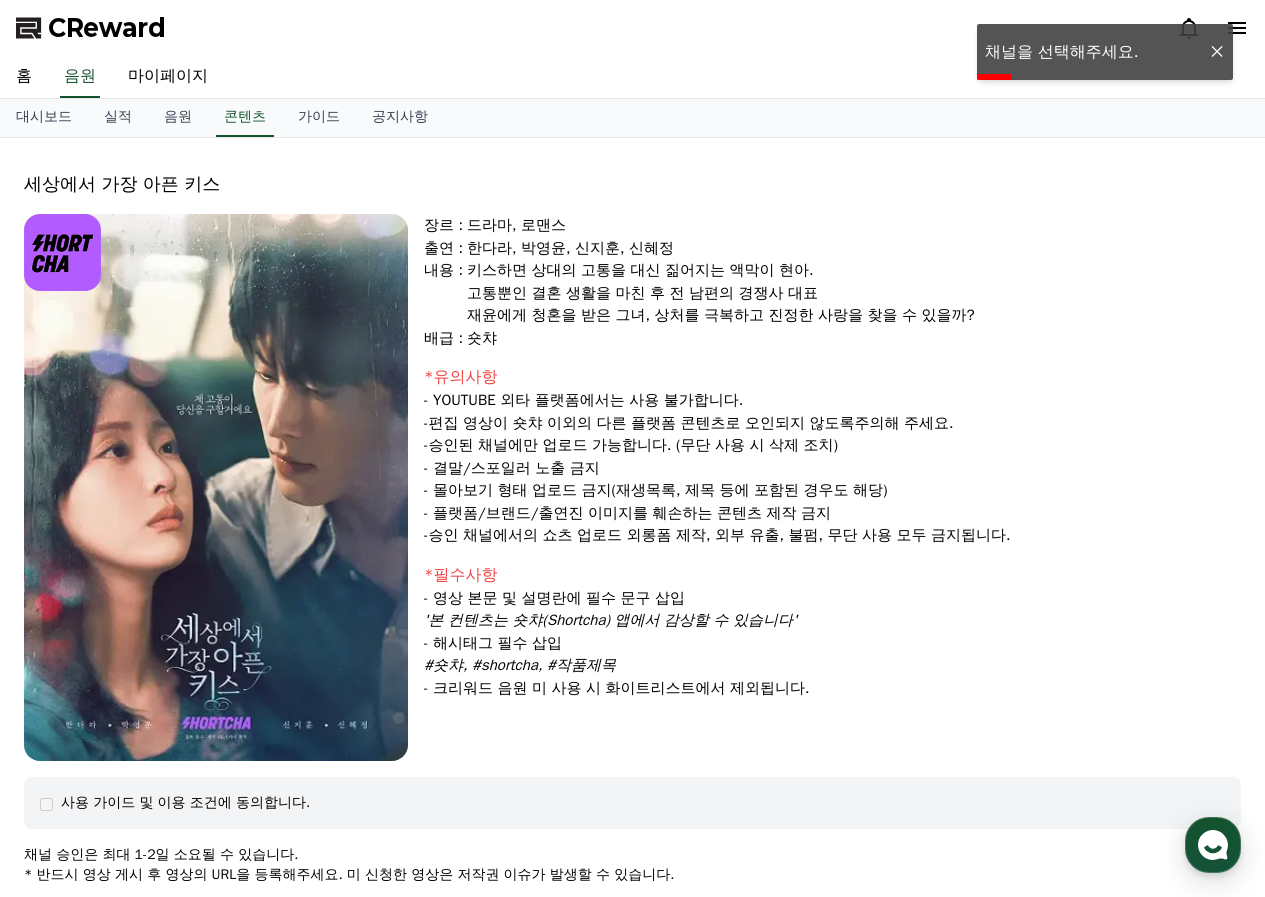 click at bounding box center [1217, 52] 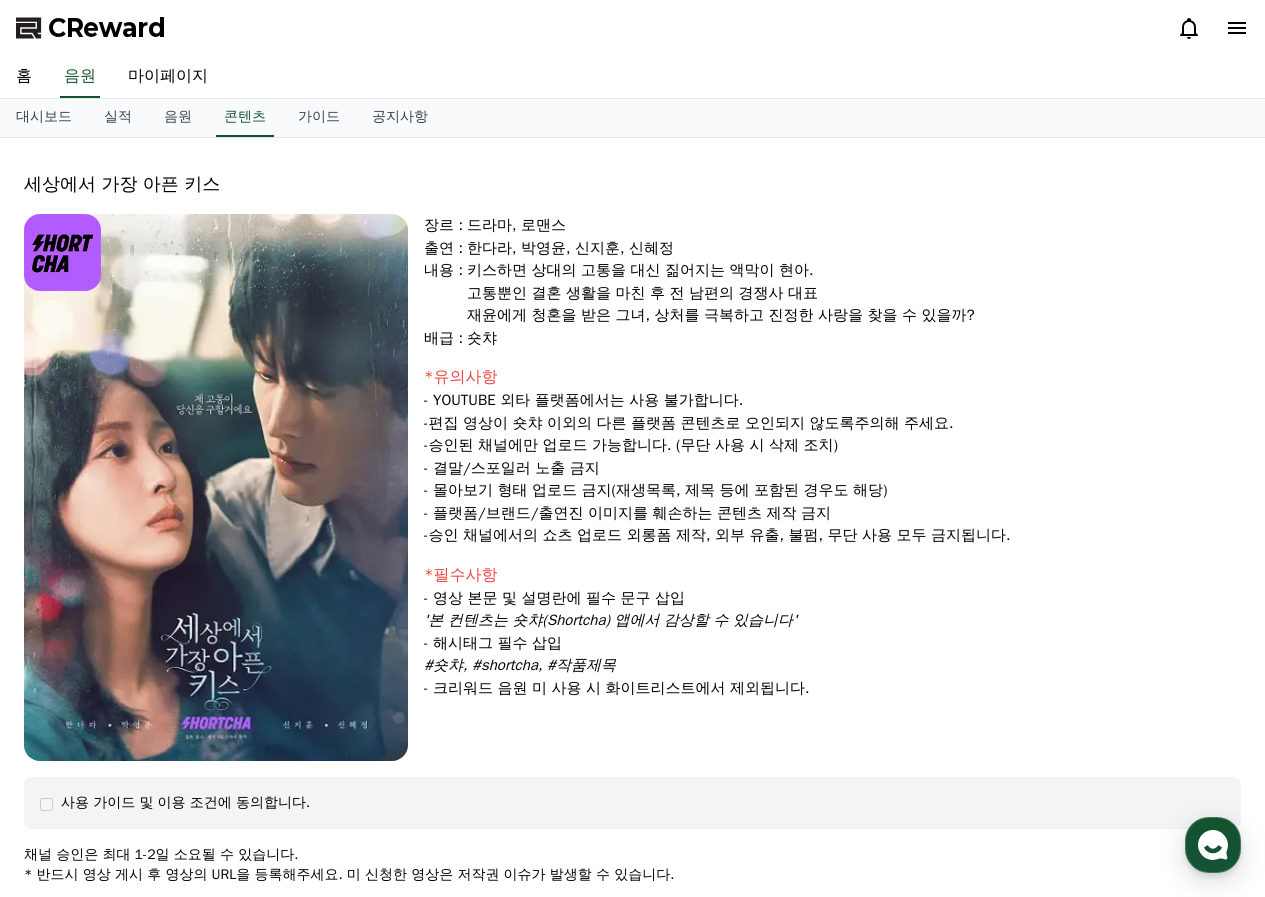 click 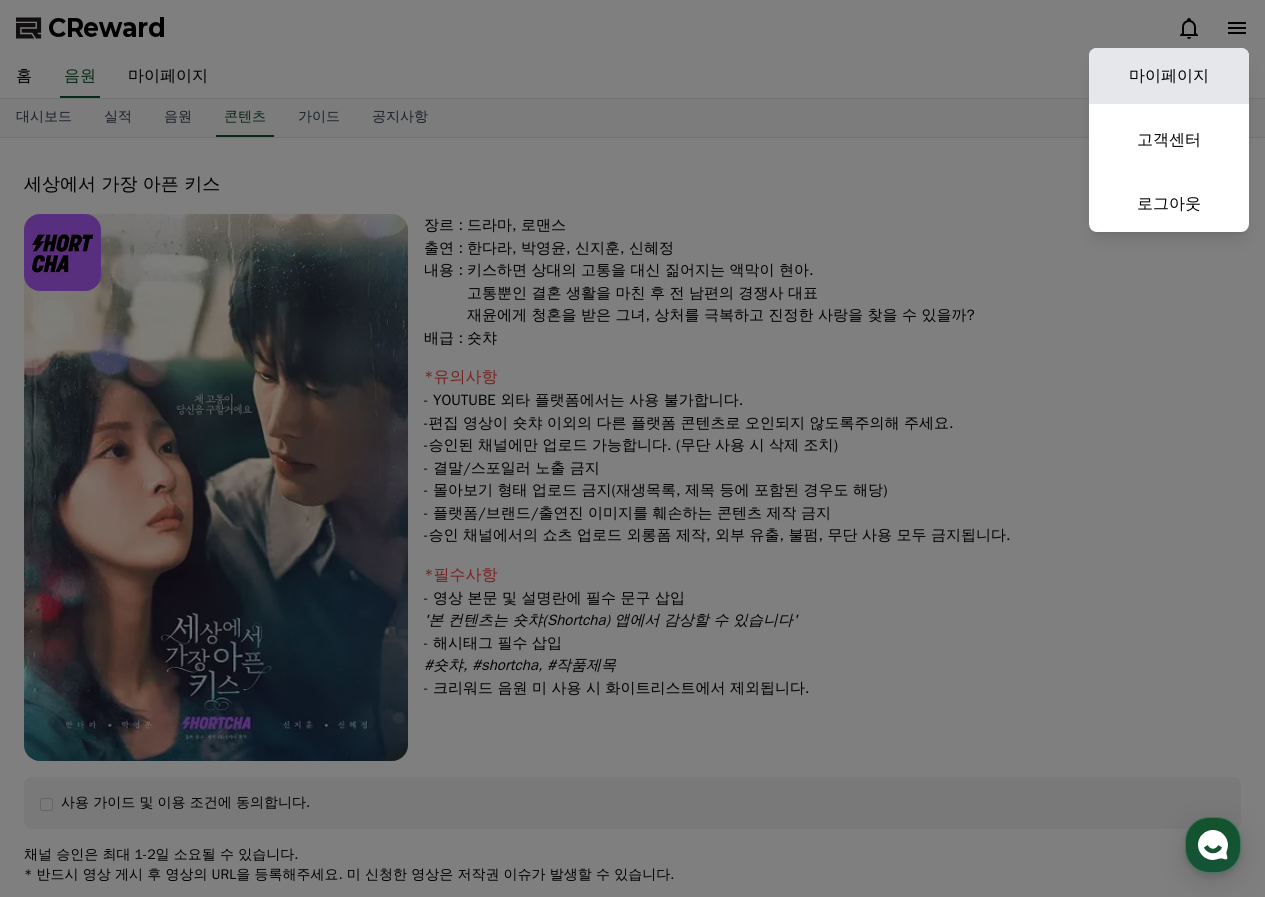 click on "마이페이지" at bounding box center (1169, 76) 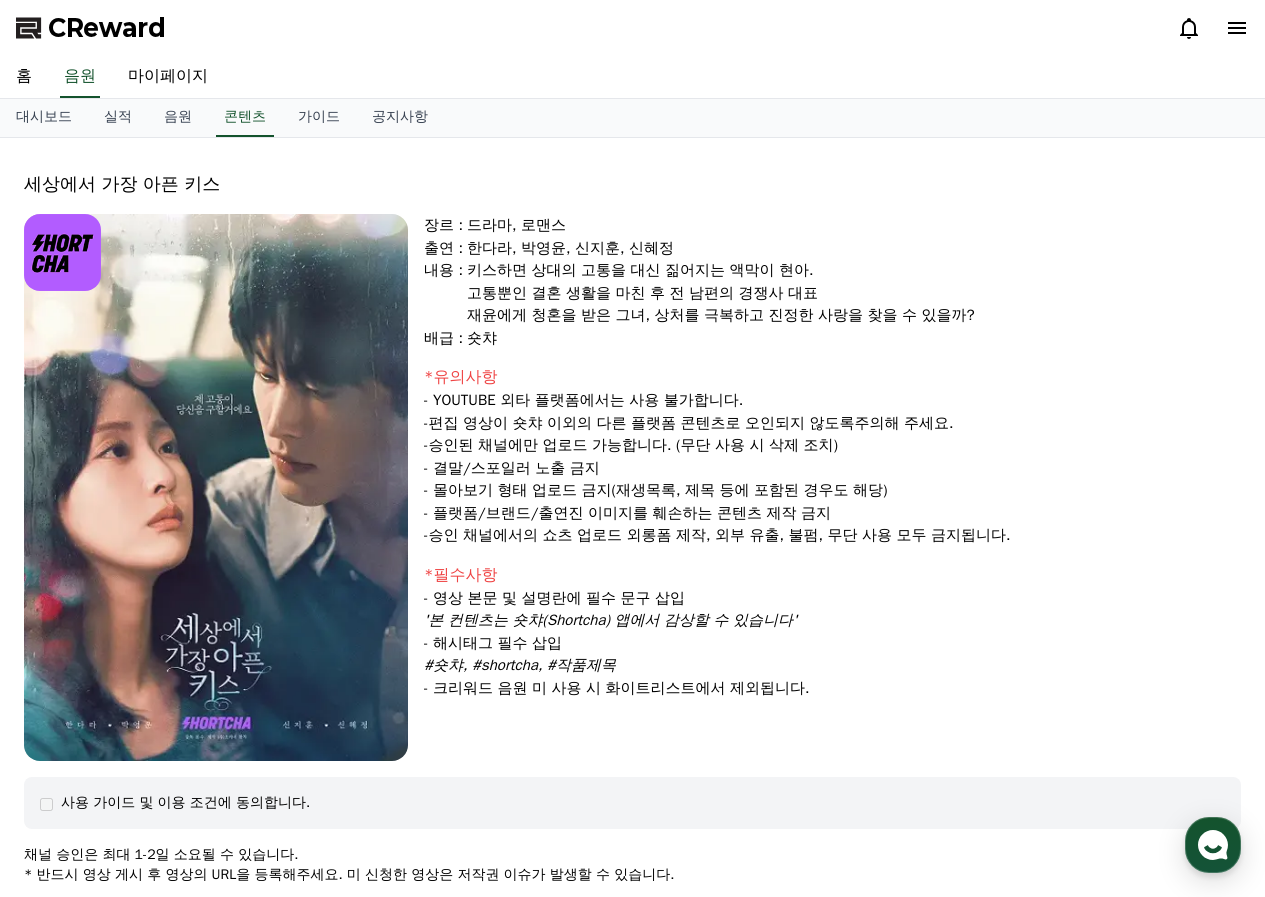 select on "**********" 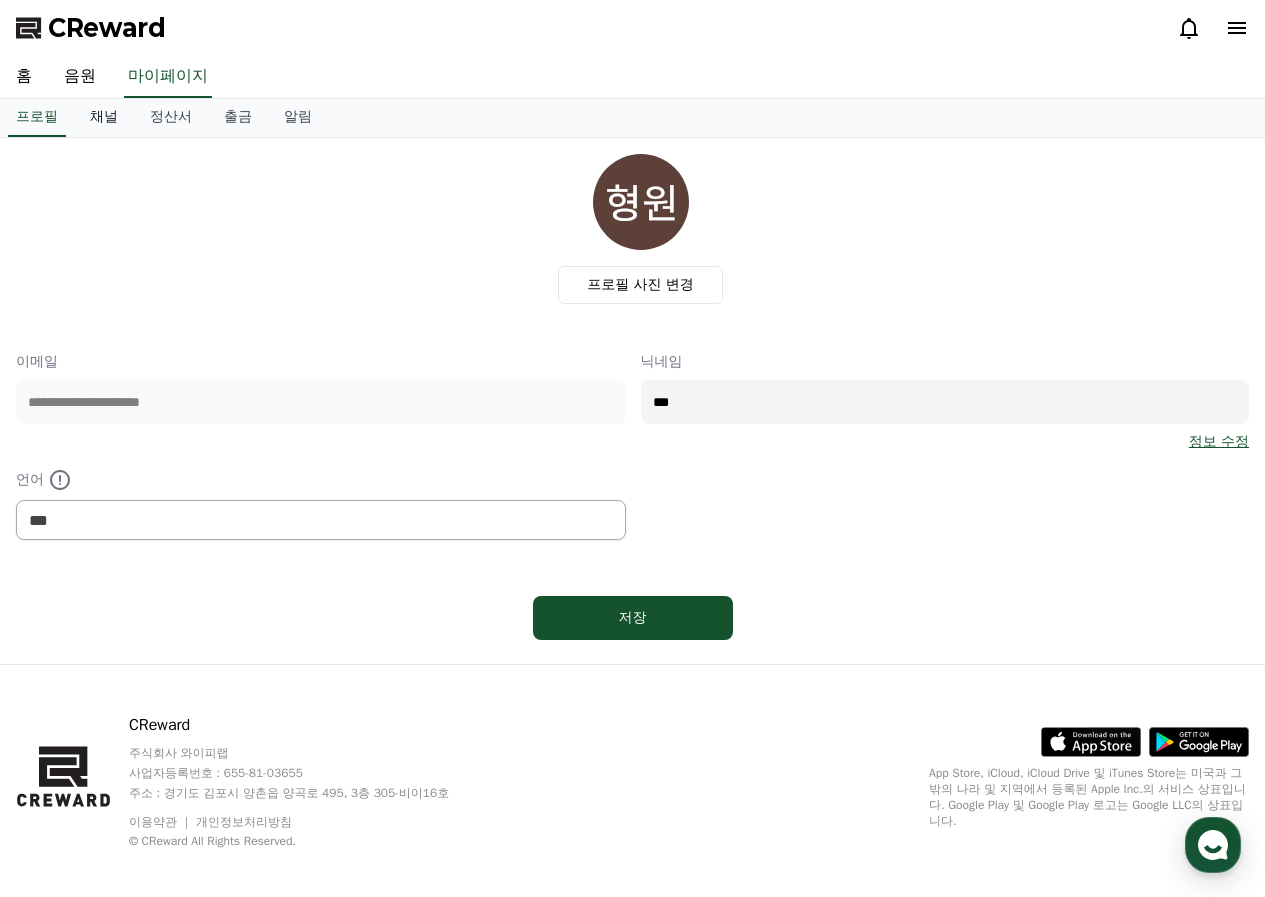 click on "채널" at bounding box center [104, 118] 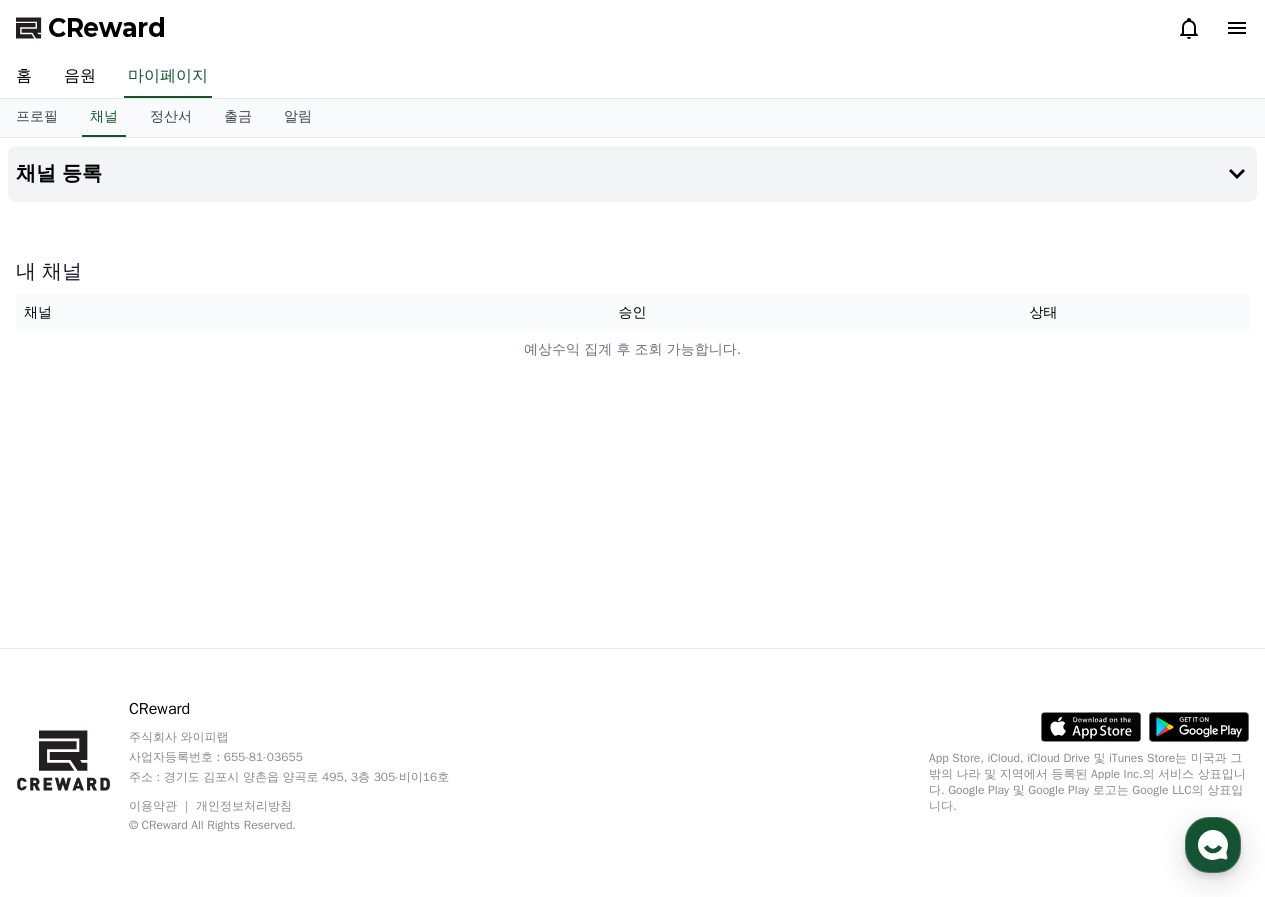 click on "채널 등록             내 채널   채널   승인   상태   예상수익 집계 후 조회 가능합니다." at bounding box center [632, 393] 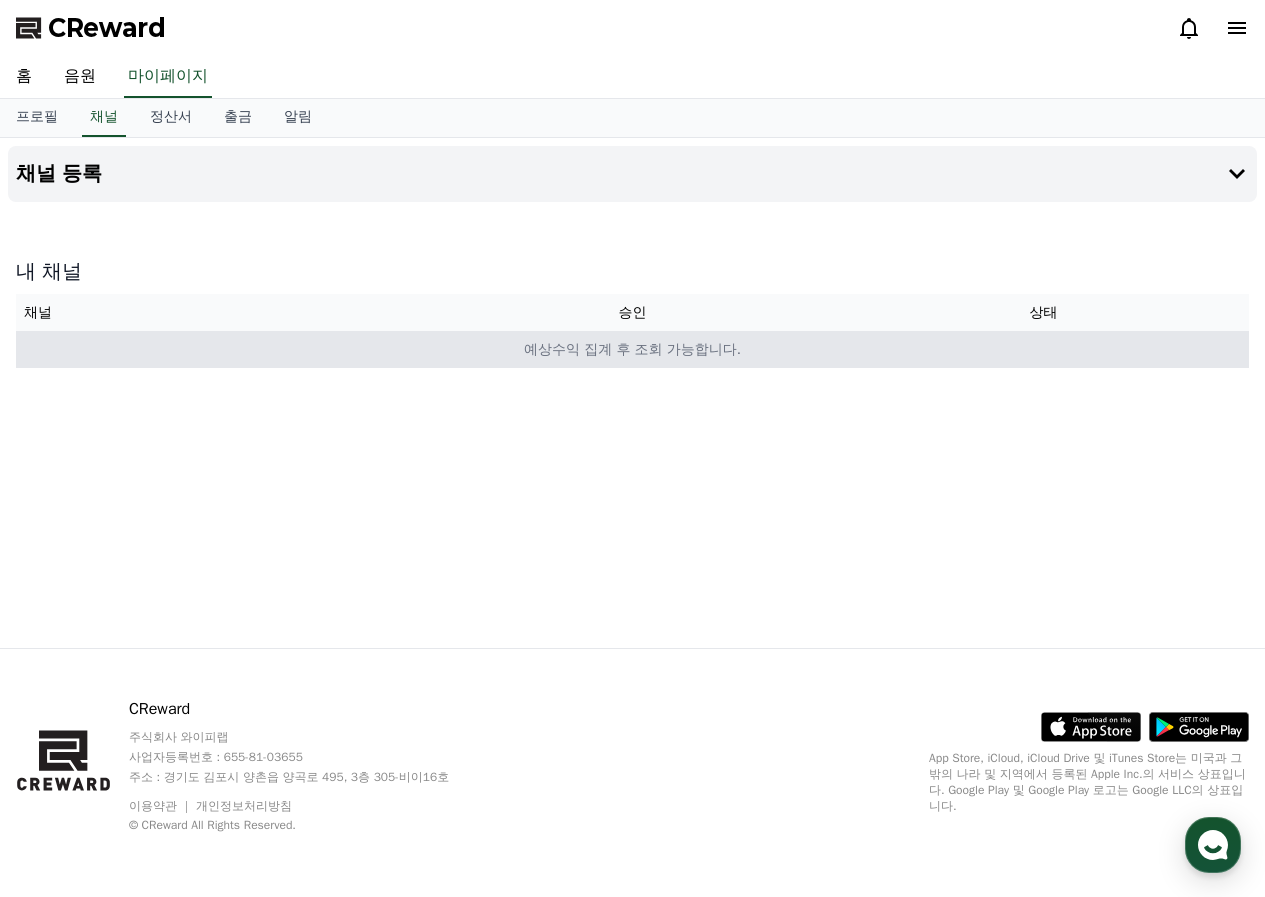 click on "예상수익 집계 후 조회 가능합니다." at bounding box center [632, 349] 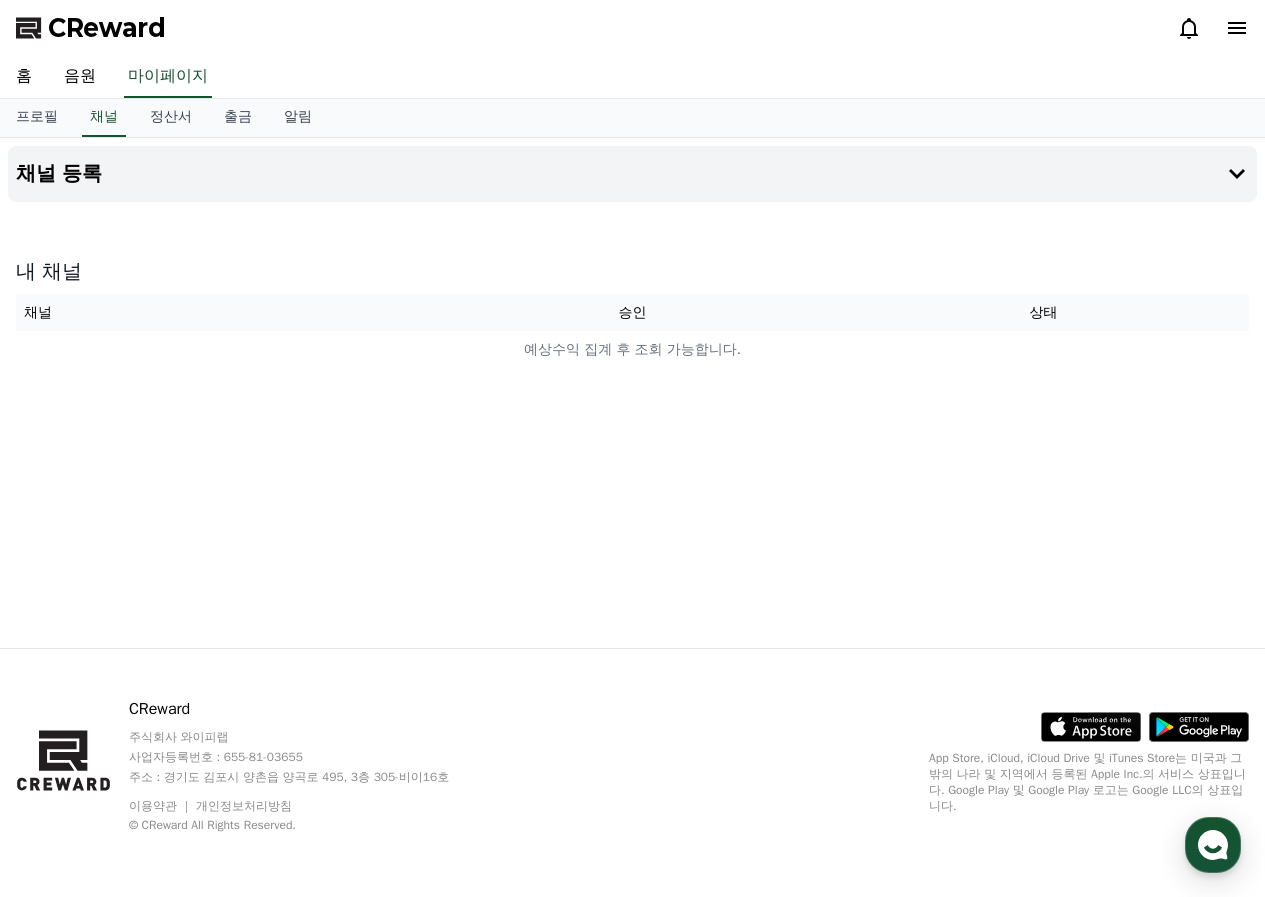 click on "채널 등록             내 채널   채널   승인   상태   예상수익 집계 후 조회 가능합니다." at bounding box center (632, 393) 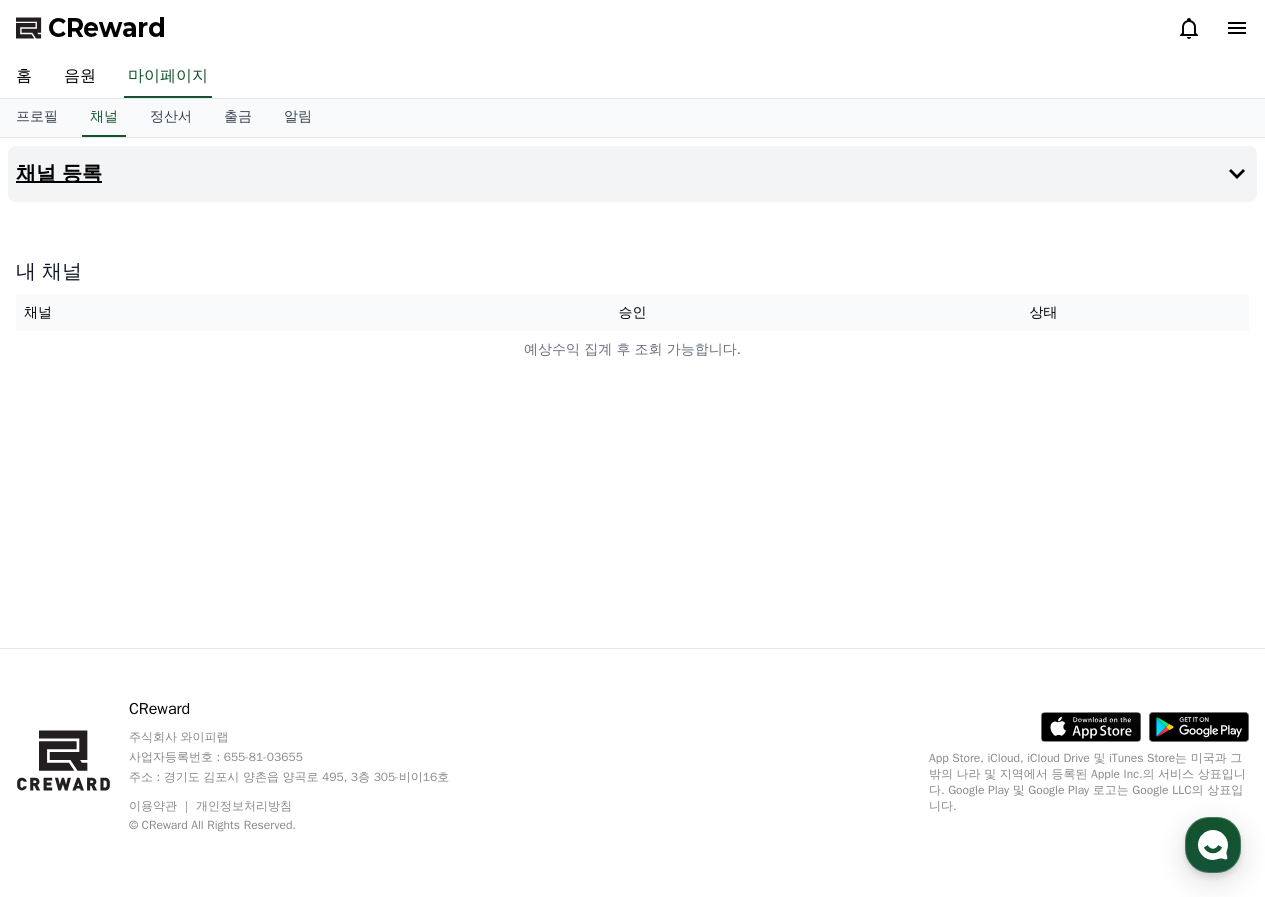 click 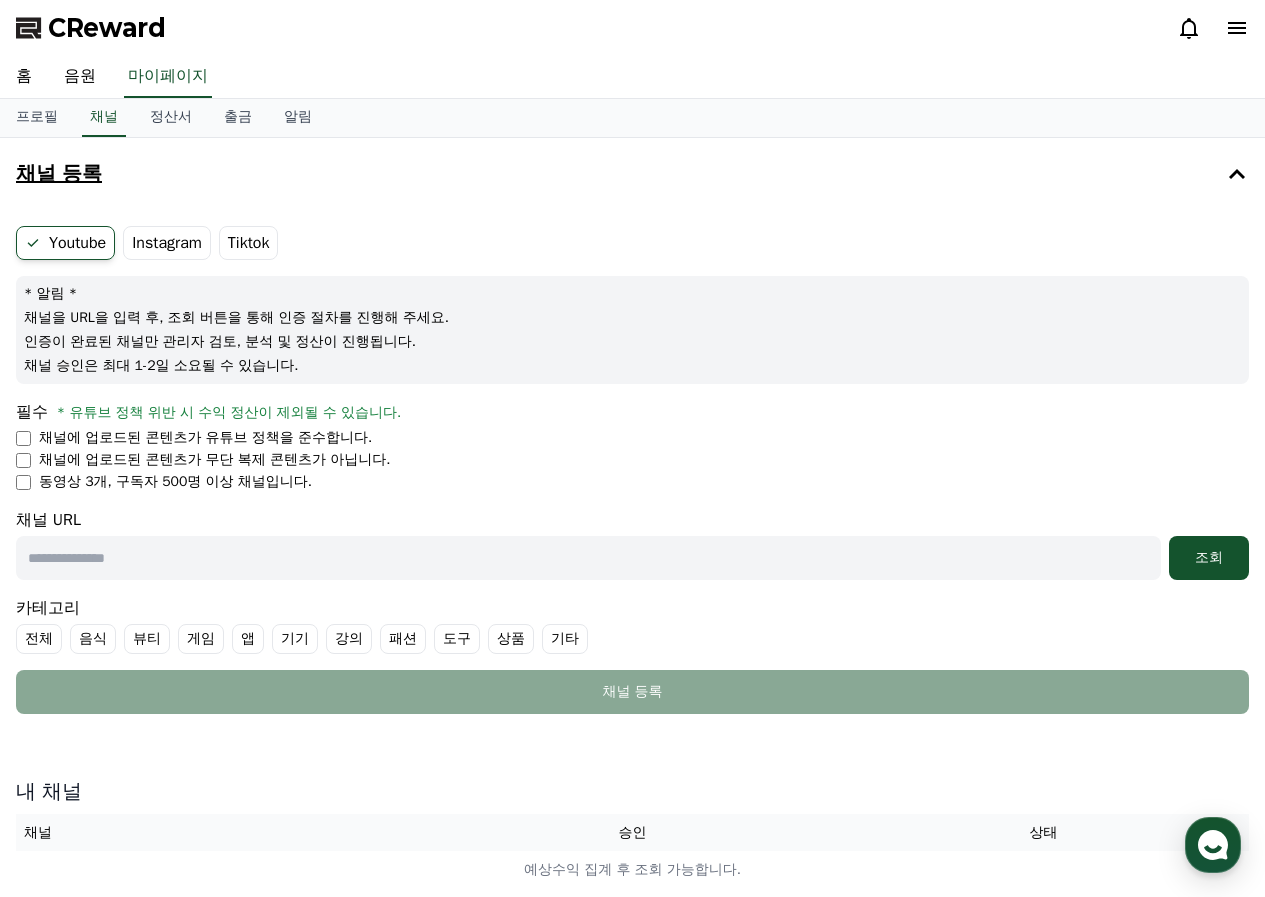 drag, startPoint x: 156, startPoint y: 468, endPoint x: 335, endPoint y: 376, distance: 201.25854 